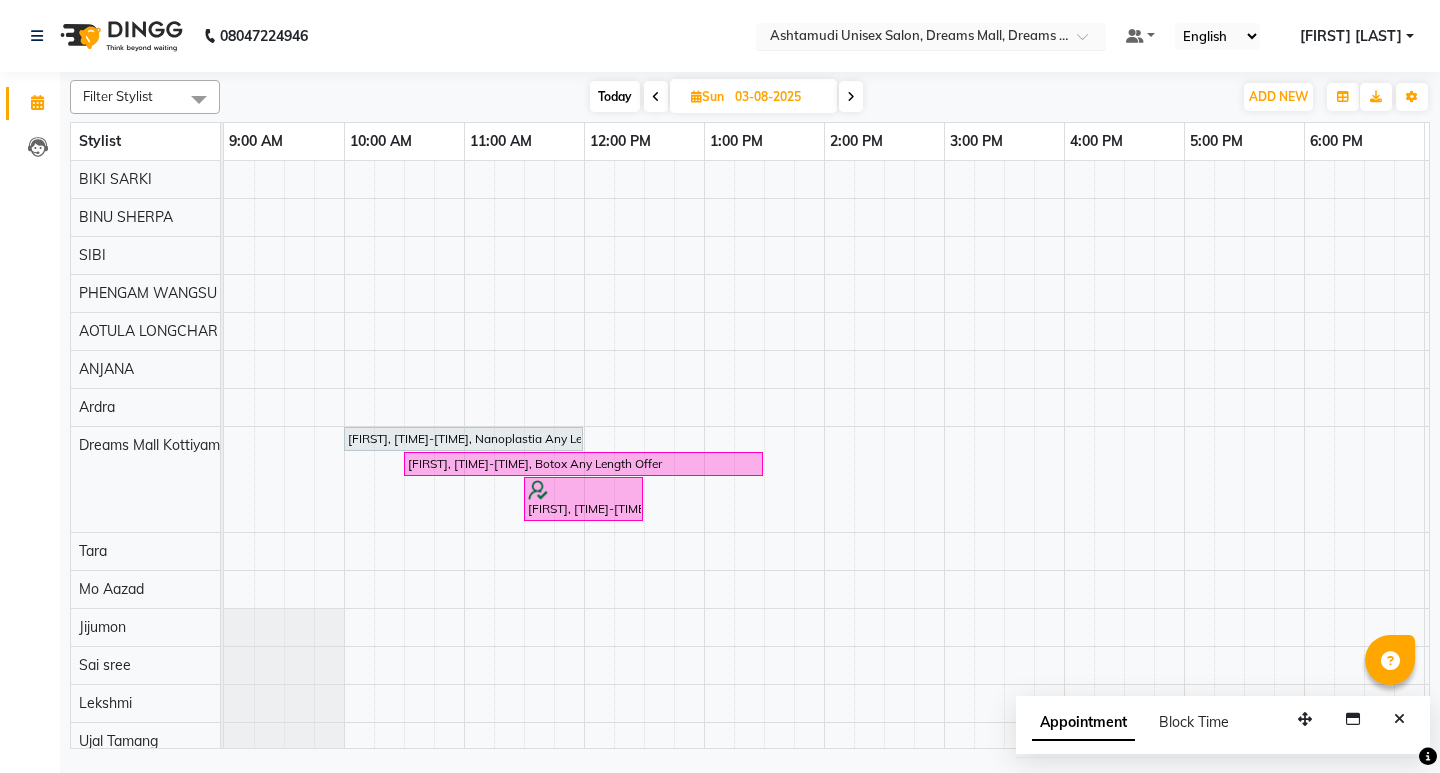 scroll, scrollTop: 0, scrollLeft: 0, axis: both 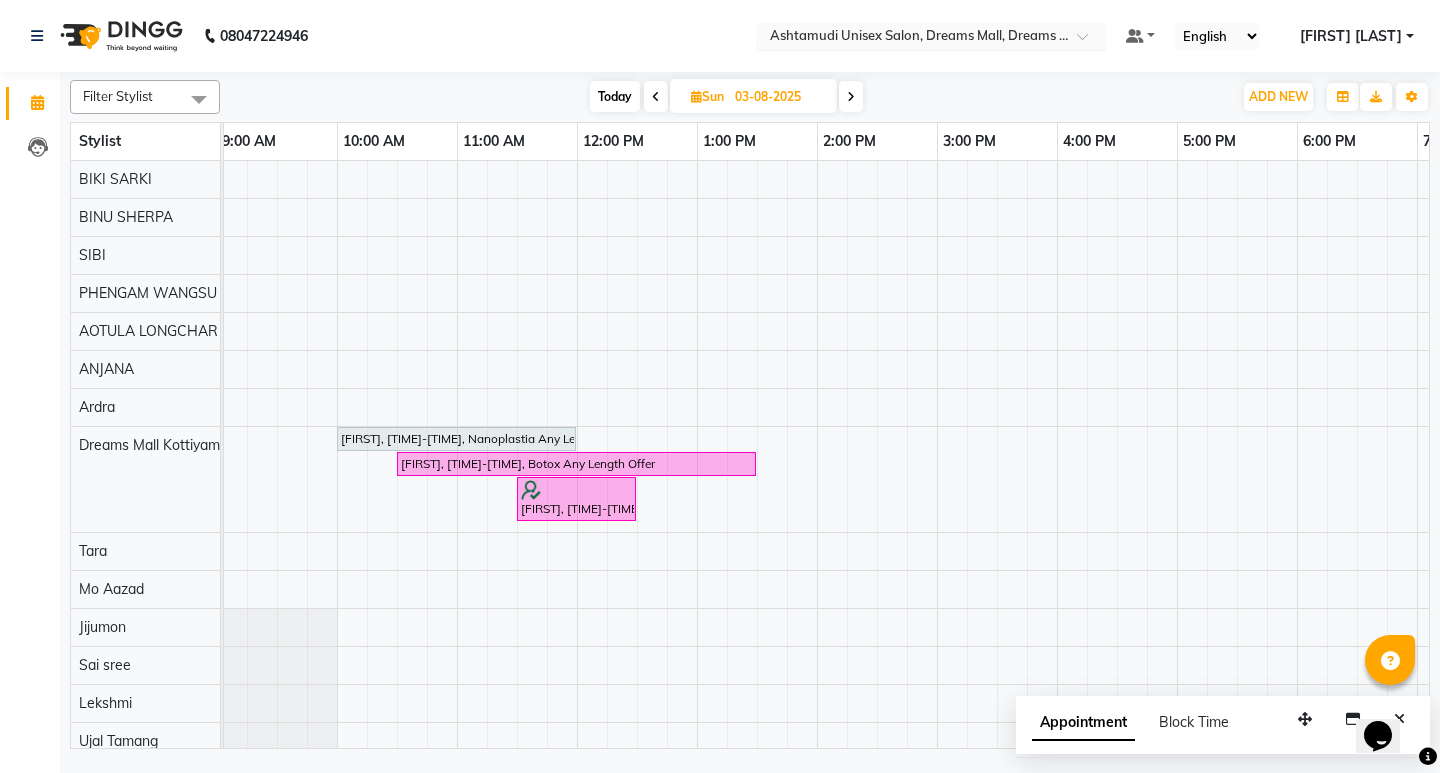 click at bounding box center [1089, 42] 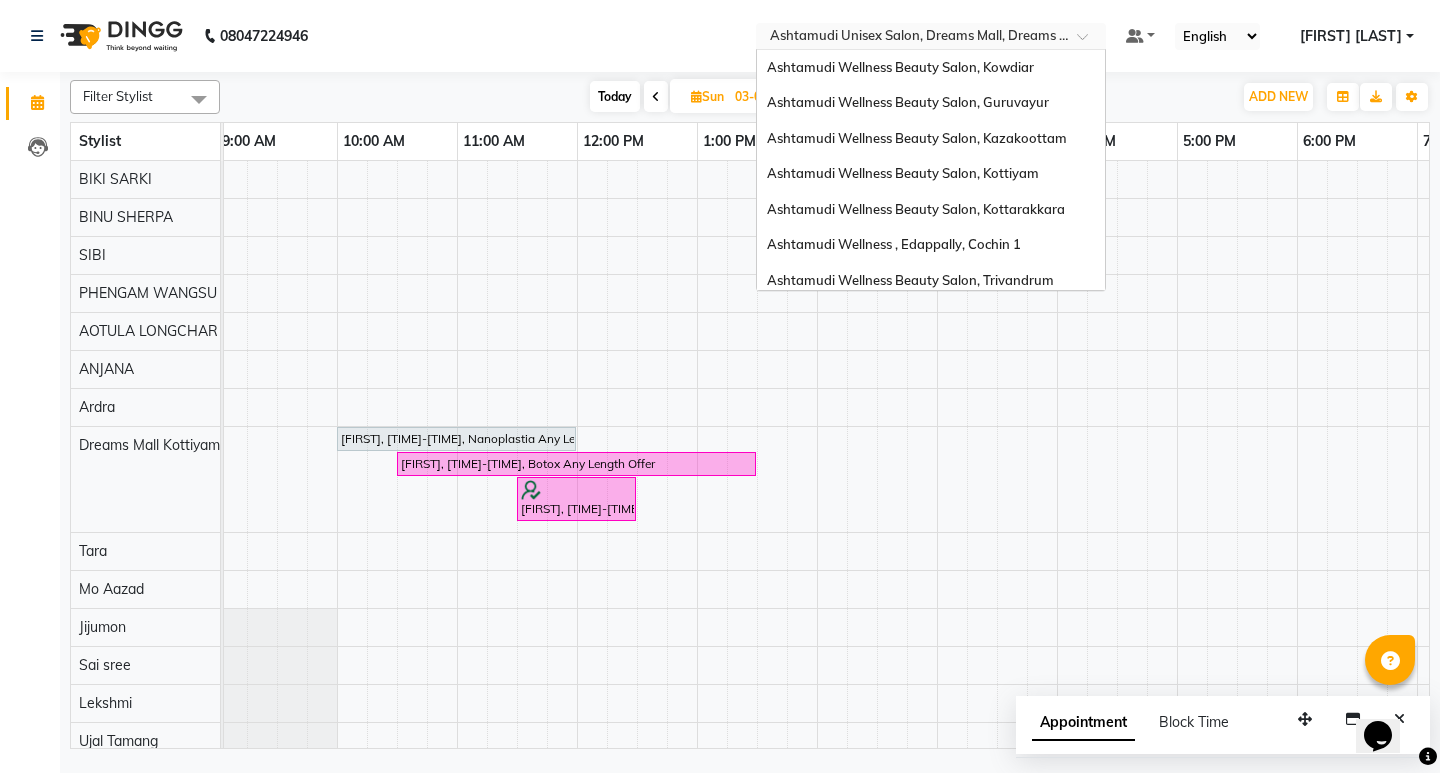 scroll, scrollTop: 312, scrollLeft: 0, axis: vertical 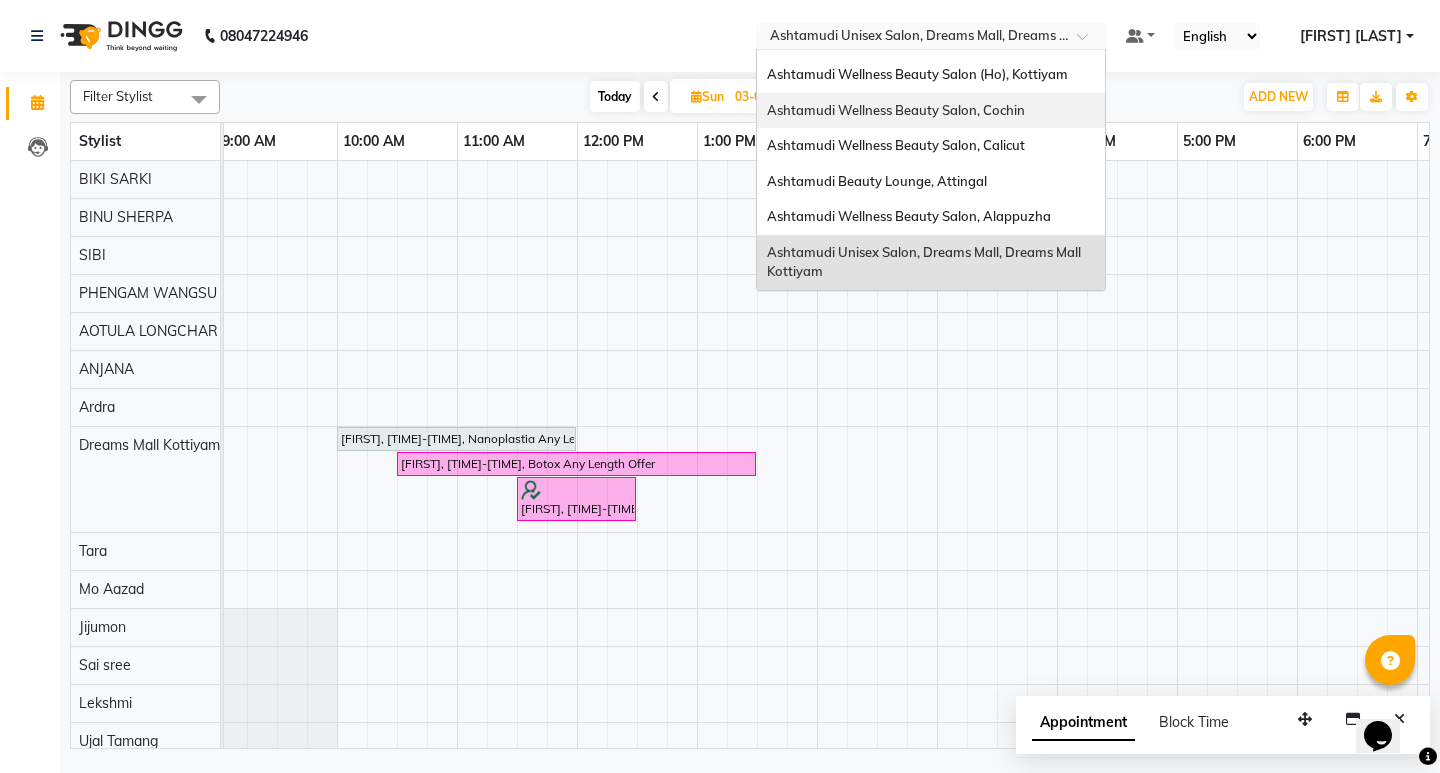 click on "Filter Stylist Select All [LAST] [LAST] [LAST] [LAST] [LAST] [LAST] [LAST] [LAST] [LAST] [LAST] [LAST] [LAST] [LAST] [LAST] [LAST] [LAST] [LAST] [LAST] [LAST] [LAST] [LAST] [LAST] [LAST] [LAST] [LAST] [LAST] [LAST] [LAST] [LAST] [LAST] [LAST] [LAST] [LAST] [LAST] [LAST] [LAST] [LAST] [LAST] [LAST] [LAST] [LAST] [LAST] [LAST] [LAST] [LAST] [LAST] [LAST] [LAST] [LAST] [LAST] [LAST] [LAST] [LAST] [LAST] [LAST] [LAST] [LAST] [LAST] [LAST] [LAST] [LAST] [LAST] [LAST] [LAST] [LAST] [LAST] [LAST] [LAST] [LAST] [LAST] [LAST] [LAST] [LAST] [LAST] [LAST] [LAST] [LAST] [LAST] [LAST] [LAST] [LAST] [LAST] [LAST] [LAST] [LAST] [LAST] [LAST] [LAST] [LAST] [LAST] [LAST] [LAST] [LAST] [LAST] [LAST] [LAST] [LAST] [LAST] [LAST] [LAST] [LAST] [LAST] [LAST] [LAST] [LAST] [LAST] [LAST] [LAST] [LAST] [LAST] [LAST] [LAST] [LAST] [LAST] [LAST] [LAST] [LAST] [LAST] [LAST] [LAST] [LAST] [LAST] [LAST] [LAST] [LAST] [LAST] [LAST] [LAST] [LAST] [LAST] [LAST] [LAST] [LAST] [LAST] [LAST] [LAST] [LAST] [LAST] [LAST] [LAST] [LAST] [LAST] [LAST] [LAST] [LAST] [LAST] [LAST] [LAST] [LAST] [LAST] [LAST] [LAST] [LAST] [LAST] [LAST] [LAST] [LAST] [LAST] [LAST] [LAST] [LAST] [LAST] [LAST] [LAST] [LAST] [LAST] [LAST] [LAST] [LAST] [LAST] [LAST] [LAST] [LAST] [LAST] [LAST] [LAST] [LAST] [LAST] [LAST] [LAST] [LAST] [LAST] [LAST] [LAST] [LAST] [LAST] [LAST] [LAST] [LAST] [LAST] [LAST] [LAST] [LAST] [LAST] [LAST] [LAST] [LAST] [LAST] [LAST] [LAST] [LAST] [LAST] [LAST] [LAST] [LAST] [LAST] [LAST] [LAST] [LAST] [LAST] [LAST] [LAST] [LAST] [LAST] [LAST] [LAST] [LAST] [LAST] [LAST] [LAST] [LAST] [LAST] [LAST] [LAST] [LAST] [LAST] [LAST] [LAST] [LAST] [LAST] [LAST] [LAST] [LAST] [LAST] [LAST] [LAST] [LAST] [LAST] [LAST] [LAST] [LAST] [LAST] [LAST] [LAST] [LAST] [LAST] [LAST] [LAST] [LAST] [LAST] [LAST] [LAST] [LAST] [LAST] [LAST] [LAST] [LAST] [LAST] [LAST] [LAST] [LAST] [LAST] [LAST] [LAST] [LAST] [LAST] [LAST] [LAST] [LAST] [LAST] [LAST] [LAST] [LAST] [LAST] [LAST] [LAST] [LAST] [LAST] [LAST] [LAST] [LAST] [LAST] [LAST] [LAST] [LAST] [LAST] [LAST] [LAST] [LAST] [LAST] [LAST] [LAST] [LAST] [LAST] [LAST] [LAST] [LAST] [LAST] [LAST] [LAST] [LAST] [LAST] [LAST] [LAST] [LAST] [LAST] [LAST] [LAST] [LAST] [LAST] [LAST] [LAST] [LAST] [LAST] [LAST] [LAST] [LAST] [LAST] [LAST] [LAST] [LAST] [LAST] [LAST] [LAST] [LAST] [LAST] [LAST] [LAST] [LAST] [LAST] [LAST] [LAST] [LAST] [LAST] [LAST] [LAST] [LAST] [LAST] [LAST] [LAST] [LAST] [LAST] [LAST] [LAST] [LAST] [LAST] [LAST] [LAST] [LAST] [LAST] [LAST] [LAST] [LAST] [LAST] [LAST] [LAST] [LAST] [LAST] [LAST] [LAST] [LAST] [LAST] [LAST] [LAST] [LAST] [LAST] [LAST] [LAST] [LAST] [LAST] [LAST] [LAST] [LAST] [LAST] [LAST] [LAST] [LAST] [LAST] [LAST] [LAST] [LAST] [LAST] [LAST] [LAST] [LAST] [LAST] [LAST] [LAST] [LAST] [LAST] [LAST] [LAST] [LAST] [LAST] [LAST] [LAST] [LAST] [LAST] [LAST] [LAST] [LAST] [LAST] [LAST] [LAST] [LAST] [LAST] [LAST] [LAST] [LAST] [LAST] [LAST] [LAST] [LAST] [LAST] [LAST] [LAST] [LAST] [LAST] [LAST] [LAST] [LAST] [LAST] [LAST] [LAST] [LAST] [LAST] [LAST] [LAST] [LAST] [LAST] [LAST] [LAST] [LAST] [LAST] [LAST] [LAST] [LAST] [LAST] [LAST] [LAST] [LAST] [LAST] [LAST] [LAST] [LAST] [LAST] [LAST] [LAST] [LAST] [LAST] [LAST] [LAST] [LAST] [LAST] [LAST] [LAST] [LAST] [LAST] [LAST] [LAST] [LAST] [LAST] [LAST] [LAST] [LAST] [LAST] [LAST] [LAST] [LAST] [LAST] [LAST] [LAST] [LAST] [LAST] [LAST] [LAST] [LAST] [LAST] [LAST] [LAST] [LAST] [LAST] [LAST] [LAST] [LAST] [LAST] [LAST] [LAST] [LAST] [LAST] [LAST] [LAST] [LAST] [LAST] [LAST] [LAST] [LAST] [LAST] [LAST] [LAST] [LAST] [LAST] [LAST] [LAST] [LAST] [LAST] [LAST] [LAST] [LAST] [LAST] [LAST] [LAST] [LAST] [LAST] [LAST] [LAST] [LAST] [LAST] [LAST] [LAST] [LAST] [LAST] [LAST] [LAST] [LAST] [LAST] [LAST] [LAST] [LAST] [LAST] [LAST] [LAST] [LAST] [LAST] [LAST] [LAST] [LAST] [LAST] [LAST] [LAST] [LAST] [LAST] [LAST] [LAST] [LAST] [LAST] [LAST] [LAST] [LAST] [LAST] [LAST] [LAST] [LAST] [LAST] [LAST] [LAST] [LAST] [LAST] [LAST] [LAST] [LAST] [LAST] [LAST] [LAST] [LAST] [LAST] [LAST] [LAST] [LAST] [LAST] [LAST] [LAST] [LAST] [LAST] [LAST] [LAST] [LAST] [LAST] [LAST] [LAST] [LAST] [LAST] [LAST] [LAST] [LAST] [LAST] [LAST] [LAST] [LAST] [LAST] [LAST] [LAST] [LAST] [LAST] [LAST] [LAST] [LAST] [LAST] [LAST] [LAST] [LAST] [LAST] [LAST] [LAST] [LAST] [LAST] [LAST] [LAST] [LAST] [LAST] [LAST] [LAST] [LAST] [LAST] [LAST] [LAST] [LAST] [LAST] [LAST] [LAST] [LAST] [LAST] [LAST] [LAST] [LAST] [LAST] [LAST] [LAST] [LAST] [LAST] [LAST] [LAST] [LAST] [LAST] [LAST] [LAST] [LAST] [LAST] [LAST] [LAST] [LAST] [LAST] [LAST] [LAST] [LAST] [LAST] [LAST] [LAST] [LAST] [LAST] [LAST] [LAST] [LAST] [LAST] [LAST] [LAST] [LAST] [LAST] [LAST] [LAST] [LAST] [LAST] [LAST] [LAST] [LAST] [LAST] [LAST] [LAST] [LAST] [LAST] [LAST] [LAST] [LAST] [LAST] [LAST] [LAST] [LAST] [LAST] [LAST] [LAST] [LAST] [LAST] [LAST] [LAST] [LAST] [LAST] [LAST] [LAST] [LAST] [LAST] [LAST] [LAST] [LAST] [LAST] [LAST] [LAST] [LAST] [LAST] [LAST] [LAST] [LAST] [LAST] [LAST] [LAST] [LAST] [LAST] [LAST] [LAST] [LAST] [LAST] [LAST] [LAST] [LAST] [LAST] [LAST] [LAST] [LAST] [LAST] [LAST] [LAST] [LAST] [LAST] [LAST] [LAST] [LAST] [LAST] [LAST] [LAST] [LAST] [LAST] [LAST] [LAST] [LAST] [LAST] [LAST] [LAST] [LAST] [LAST] [LAST] [LAST] [LAST] [LAST] [LAST] [LAST] [LAST] [LAST] [LAST] [LAST] [LAST] [LAST] [LAST] [LAST] [LAST] [LAST] [LAST] [LAST] [LAST] [LAST] [LAST] [LAST] [LAST] [LAST] [LAST] [LAST] [LAST] [LAST] [LAST] [LAST] [LAST] [LAST] [LAST] [LAST] [LAST] [LAST] [LAST] [LAST] [LAST] [LAST] [LAST] [LAST] [LAST] [LAST] [LAST] [LAST] [LAST] [LAST] [LAST] [LAST] [LAST] [LAST] [LAST] [LAST] [LAST] [LAST] [LAST] [LAST] [LAST] [LAST] [LAST] [LAST] [LAST] [LAST] [LAST] [LAST] [LAST] [LAST] [LAST] [LAST] [LAST] [LAST] [LAST] [LAST] [LAST] [LAST] [LAST] [LAST] [LAST] [LAST] [LAST] [LAST] [LAST] [LAST] [LAST] [LAST] [LAST] [LAST] [LAST] [LAST] [LAST] [LAST] [LAST] [LAST] [LAST] [LAST] [LAST] [LAST] [LAST] [LAST] [LAST] [LAST] [LAST] [LAST] [LAST] [LAST] [LAST] [LAST] [LAST] [LAST] [LAST] [LAST] [LAST] [LAST] [LAST] [LAST] [LAST] [LAST] [LAST] [LAST] [LAST] [LAST] [LAST] [LAST] [LAST] [LAST] [LAST] [LAST] [LAST] [LAST] [LAST] [LAST] [LAST] [LAST] [LAST] [LAST] [LAST] [LAST] [LAST] [LAST] [LAST] [LAST] [LAST] [LAST] [LAST] [LAST] [LAST] [LAST] [LAST] [LAST] [LAST] [LAST] [LAST] [LAST] [LAST] [LAST] [LAST] [LAST] [LAST] [LAST] [LAST] [LAST] [LAST] [LAST] [LAST] [LAST] [LAST] [LAST] [LAST] [LAST] [LAST] [LAST] [LAST] [LAST] [LAST] [LAST] [LAST] [LAST] [LAST] [LAST] [LAST] [LAST] [LAST] [LAST] [LAST] [LAST] [LAST] [LAST] [LAST] [LAST] [LAST] [LAST] [LAST] [LAST] [LAST] [LAST] [LAST] [LAST] [LAST] [LAST] [LAST] [LAST] [LAST] [LAST] [LAST] [LAST] [LAST] [LAST] [LAST] [LAST] [LAST] [LAST] [LAST] [LAST] [LAST] [LAST] [LAST] [LAST] [LAST] [LAST] [LAST] [LAST] [LAST] [LAST] [LAST] [LAST] [LAST] [LAST] [LAST] [LAST] [LAST] [LAST] [LAST] [LAST] [LAST] [LAST] [LAST] [LAST] [LAST] [LAST] [LAST] [LAST] [LAST] [LAST] [LAST] [LAST] [LAST] [LAST] [LAST] [LAST] [LAST] [LAST] [LAST] [LAST] [LAST] [LAST] [LAST] [LAST] [LAST] [LAST] [LAST] [LAST] [LAST] [LAST] [LAST] [LAST] [LAST] [LAST] [LAST] [LAST] [LAST] [LAST] [LAST] [LAST] [LAST] [LAST] [LAST] [LAST] [LAST] [LAST] [LAST] [LAST] [LAST] [LAST] [LAST] [LAST] [LAST] [LAST] [LAST] [LAST] [LAST] [LAST] [LAST] [LAST] [LAST] [LAST] [LAST] [LAST] [LAST] [LAST] [LAST] [LAST] [LAST] [LAST] [LAST] [LAST] [LAST] [LAST] [LAST] [LAST] [LAST] [LAST] [LAST] [LAST] [LAST] [LAST] [LAST] [LAST] [LAST] [LAST] [LAST] [LAST] [LAST] [LAST] [LAST] [LAST] [LAST] [LAST] [LAST] [LAST] [LAST] [LAST] [LAST] [LAST] [LAST] [LAST] [LAST] [LAST] [LAST] [LAST] [LAST] [LAST] [LAST] [LAST] [LAST] [LAST] [LAST] [LAST] [LAST] [LAST] [LAST] [LAST] [LAST] [LAST] [LAST] [LAST] [LAST] [LAST] [LAST] [LAST] [LAST] [LAST] [LAST] [LAST] [LAST] [LAST] [LAST] [LAST] [LAST] [LAST] [LAST] [LAST] [LAST] [LAST] [LAST] [LAST] [LAST] [LAST] [LAST] [LAST] [LAST] [LAST] [LAST] [LAST] [LAST] [LAST] [LAST] [LAST] [LAST] [LAST] [LAST] [LAST] [LAST] [LAST] [LAST] [LAST] [LAST] [LAST] [LAST] [LAST] [LAST] [LAST] [LAST] [LAST] [LAST] [LAST] [LAST] [LAST] [LAST] [LAST] [LAST] [LAST] [LAST] [LAST] [LAST] [LAST] [LAST] [LAST] [LAST] [LAST] [LAST] [LAST] [LAST] [LAST] [LAST] [LAST] [LAST] [LAST] [LAST] [LAST] [LAST] [LAST] [LAST] [LAST] [LAST] [LAST] [LAST] [LAST] [LAST] [LAST] [LAST] [LAST] [LAST] [LAST] [LAST] [LAST] [LAST] [LAST] [LAST] [LAST] [LAST] [LAST] [LAST] [LAST] [LAST] [LAST] [LAST] [LAST] [LAST] [LAST] [LAST] [LAST] [LAST] [LAST] [LAST] [LAST] [LAST] [LAST] [LAST] [LAST] [LAST] [LAST] [LAST] [LAST] [LAST] [LAST] [LAST] [LAST] [LAST] [LAST] [LAST] [LAST] [LAST] [LAST] [LAST] [LAST] [LAST] [LAST] [LAST] [LAST] [LAST] [LAST] [LAST] [LAST] [LAST] [LAST] [LAST] [LAST] [LAST] [LAST] [LAST] [LAST] [LAST] [LAST] [LAST] [LAST] [LAST] [LAST] [LAST] [LAST] [LAST] [LAST] [LAST] [LAST] [LAST] [LAST] [LAST] [LAST] [LAST] [LAST] [LAST] [LAST] [LAST] [LAST] [LAST] [LAST] [LAST] [LAST] [LAST] [LAST] [LAST] [LAST] [LAST] [LAST] [LAST] [LAST] [LAST] [LAST] [LAST] [LAST] [LAST] [LAST] [LAST] [LAST] [LAST] [LAST] [LAST] [LAST] [LAST] [LAST] [LAST] [LAST] [LAST] [LAST] [LAST] [LAST] [LAST] [LAST] [LAST] [LAST] [LAST] [LAST] [LAST] [LAST] [LAST] [LAST] [LAST] [LAST] [LAST] [LAST] [LAST] [LAST] [LAST] [LAST] [LAST] [LAST] [LAST] [LAST] [LAST] [LAST] [LAST] [LAST] [LAST] [LAST] [LAST] [LAST] [LAST] [LAST] [LAST] [LAST] [LAST] [LAST] [LAST] [LAST] [LAST] [LAST] [LAST] [LAST] [LAST] [LAST] [LAST] [LAST] [LAST] [LAST] [LAST] [LAST] [LAST] [LAST] [LAST] [LAST] [LAST] [LAST] [LAST] [LAST] [LAST] [LAST] [LAST] [LAST] [LAST] [LAST] [LAST] [LAST] [LAST] [LAST] [LAST] [LAST] [LAST] [LAST] [LAST] [LAST] [LAST] [LAST] [LAST] [LAST] [LAST] [LAST] [LAST] [LAST] [LAST] [LAST] [LAST] [LAST] [LAST] [LAST] [LAST] [LAST] [LAST] [LAST] [LAST] [LAST] [LAST] [LAST] [LAST] [LAST] [LAST] [LAST] [LAST] [LAST] [LAST] [LAST] [LAST] [LAST] [LAST] [LAST] [LAST] [LAST] [LAST] [LAST] [LAST] [LAST] [LAST] [LAST] [LAST] [LAST] [LAST] [LAST] [LAST] [LAST] [LAST] [LAST] [LAST] [LAST] [LAST] [LAST] [LAST] [LAST] [LAST] [LAST] [LAST] [LAST] [LAST] [LAST] [LAST] [LAST] [LAST] [LAST] [LAST] [LAST] [LAST] [LAST] [LAST] [LAST] [LAST] [LAST] [LAST] [LAST] [LAST] [LAST] [LAST] [LAST] [LAST] [LAST] [LAST] [LAST] [LAST] [LAST] [LAST] [LAST] [LAST] [LAST] [LAST] [LAST] [LAST] [LAST] [LAST] [LAST] [LAST] [LAST] [LAST] [LAST] [LAST] [LAST] [LAST] [LAST] [LAST] [LAST] [LAST] [LAST] [LAST] [LAST] [LAST] [LAST] [LAST] [LAST] [LAST] [LAST] [LAST] [LAST] [LAST] [LAST] [LAST] [LAST] [LAST] [LAST] [LAST] [LAST] [LAST] [LAST] [LAST] [LAST] [LAST] [LAST] [LAST] [LAST] [LAST] [LAST] [LAST] [LAST] [LAST] [LAST] [LAST] [LAST] [LAST] [LAST] [LAST] [LAST] [LAST] [LAST] [LAST] [LAST] [LAST] [LAST] [LAST] [LAST] [LAST] [LAST] [LAST] [LAST] [LAST] [LAST] [LAST] [LAST] [LAST] [LAST] [LAST] [LAST] [LAST] [LAST] [LAST] [LAST] [LAST] [LAST] [LAST] [LAST] [LAST] [LAST] [LAST] [LAST] [LAST] [LAST] [LAST] [LAST] [LAST] [LAST] [LAST] [LAST] [LAST] [LAST] [LAST] [LAST] [LAST] [LAST] [LAST] [LAST] [LAST] [LAST] [LAST] [LAST] [LAST] [LAST] [LAST] [LAST] [LAST] [LAST] [LAST] [LAST] [LAST] [LAST] [LAST] [LAST] [LAST] [LAST] [LAST] [LAST] [LAST] [LAST] [LAST] [LAST] [LAST] [LAST] [LAST] [LAST] [LAST] [LAST] [LAST] [LAST] [LAST] [LAST] [LAST] [LAST] [LAST] [LAST] [LAST] [LAST] [LAST] [LAST] [LAST] [LAST] [LAST] [LAST] [LAST] [LAST] [LAST] [LAST] [LAST] [LAST] [LAST] [LAST] [LAST] [LAST] [LAST] [LAST] [LAST] [LAST] [LAST] [LAST] [LAST] [LAST] [LAST] [LAST] [LAST] [LAST] [LAST] [LAST] [LAST] [LAST] [LAST] [LAST] [LAST] [LAST] [LAST] [LAST] [LAST] [LAST] [LAST] [LAST] [LAST] [LAST] [LAST] [LAST] [LAST] [LAST] [LAST] [LAST] [LAST] [LAST] [LAST] [LAST] [LAST] [LAST] [LAST] [LAST] [LAST] [LAST] [LAST] [LAST] [LAST] [LAST] [LAST] [LAST] [LAST] [LAST] [LAST] [LAST] [LAST] [LAST] [LAST] [LAST] [LAST] [LAST] [LAST] [LAST] [LAST] [LAST] [LAST] [LAST] [LAST] [LAST] [LAST] [LAST] [LAST] [LAST] [LAST] [LAST] [LAST] [LAST] [LAST] [LAST] [LAST] [LAST] [LAST] [LAST] [LAST] [LAST] [LAST] [LAST] [LAST] [LAST] [LAST] [LAST] [LAST] [LAST] [LAST] [LAST] [LAST] [LAST] [LAST] [LAST] [LAST] [LAST] [LAST] [LAST] [LAST] [LAST] [LAST] [LAST] [LAST] [LAST] [LAST] [LAST] [LAST] [LAST] [LAST] [LAST] [LAST] [LAST] [LAST] [LAST] [LAST] [LAST] [LAST] [LAST] [LAST] [LAST] [LAST] [LAST] [LAST] [LAST] [LAST] [LAST] [LAST] [LAST] [LAST] [LAST] [LAST] [LAST] [LAST] [LAST] [LAST] [LAST] [LAST] [LAST] [LAST] [LAST] [LAST] [LAST] [LAST] [LAST] [LAST] [LAST] [LAST] [LAST] [LAST] [LAST] [LAST] [LAST] [LAST] [LAST] [LAST] [LAST] [LAST] [LAST] [LAST] [LAST] [LAST] [LAST] [LAST] [LAST] [LAST] [LAST] [LAST] [LAST] [LAST] [LAST] [LAST] [LAST] [LAST] [LAST] [LAST] [LAST] [LAST] [LAST] [LAST] [LAST] [LAST] [LAST] [LAST] [LAST] [LAST] [LAST] [LAST] [LAST] [LAST] [LAST] [LAST] [LAST] [LAST] [LAST] [LAST] [LAST] [LAST] [LAST] [LAST] [LAST] [LAST] [LAST] [LAST] [LAST] [LAST] [LAST] [LAST] [LAST] [LAST] [LAST] [LAST] [LAST] [LAST] [LAST] [LAST] [LAST] [LAST] [LAST] [LAST] [LAST] [LAST] [LAST] [LAST] [LAST] [LAST] [LAST] [LAST] [LAST] [LAST] [LAST] [LAST] [LAST] [LAST] [LAST] [LAST] [LAST] [LAST] [LAST] [LAST] [LAST] [LAST] [LAST] [LAST] [LAST] [LAST] [LAST] [LAST] [LAST] [LAST] [LAST] [LAST] [LAST] [LAST] [LAST] [LAST] [LAST] [LAST] [LAST] [LAST] [LAST] [LAST] [LAST] [LAST] [LAST] [LAST] [LAST] [LAST] [LAST] [LAST] [LAST] [LAST] [LAST] [LAST] [LAST] [LAST] [LAST] [LAST] [LAST] [LAST] [LAST] [LAST] [LAST] [LAST] [LAST] [LAST] [LAST] [LAST] [LAST] [LAST] [LAST] [LAST] [LAST] [LAST] [LAST] [LAST] [LAST] [LAST] [LAST] [LAST] [LAST] [LAST] [LAST] [LAST] [LAST] [LAST] [LAST] [LAST] [LAST] [LAST] [LAST] [LAST] [LAST] [LAST] [LAST] [LAST] [LAST] [LAST] [LAST] [LAST] [LAST] [LAST] [LAST] [LAST] [LAST] [LAST] [LAST] [LAST] [LAST] [LAST] [LAST] [LAST] [LAST] [LAST] [LAST] [LAST] [LAST] [LAST] [LAST] [LAST] [LAST] [LAST] [LAST] [LAST] [LAST] [LAST] [LAST] [LAST] [LAST] [LAST] [LAST] [LAST] [LAST] [LAST] [LAST] [LAST] [LAST] [LAST] [LAST] [LAST] [LAST] [LAST] [LAST] [LAST] [LAST] [LAST] [LAST] [LAST] [LAST] [LAST] [LAST] [LAST] [LAST] [LAST] [LAST] [LAST] [LAST] [LAST] [LAST] [LAST] [LAST] [LAST] [LAST] [LAST] [LAST] [LAST] [LAST] [LAST] [LAST] [LAST] [LAST] [LAST] [LAST] [LAST] [LAST] [LAST] [LAST] [LAST] [LAST] [LAST] [LAST] [LAST] [LAST] [LAST] [LAST] [LAST] [LAST] [LAST] [LAST] [LAST] [LAST] [LAST] [LAST] [LAST] [LAST] [LAST] [LAST] [LAST] [LAST] [LAST] [LAST] [LAST] [LAST] [LAST] [LAST] [LAST] [LAST] [LAST] [LAST] [LAST] [LAST] [LAST] [LAST] [LAST] [LAST] [LAST] [LAST] [LAST] [LAST] [LAST] [LAST] [LAST] [LAST] [LAST] [LAST] [LAST] [LAST] [LAST] [LAST] [LAST] [LAST] [LAST] [LAST] [LAST] [LAST] [LAST] [LAST] [LAST] [LAST] [LAST] [LAST] [LAST] [LAST] [LAST] [LAST] [LAST] [LAST] [LAST] [LAST] [LAST] [LAST] [LAST] [LAST] [LAST] [LAST] [LAST] [LAST] [LAST] [LAST] [LAST] [LAST] [LAST] [LAST] [LAST] [LAST] [LAST] [LAST] [LAST] [LAST] [LAST] [LAST] [LAST] [LAST] [LAST] [LAST] [LAST] [LAST] [LAST] [LAST] [LAST] [LAST] [LAST] [LAST] [LAST] [LAST] [LAST] [LAST] [LAST] [LAST] [LAST] [LAST] [LAST] [LAST] [LAST] [LAST] [LAST] [LAST] [LAST] [LAST] [LAST] [LAST] [LAST] [LAST] [LAST] [LAST] [LAST] [LAST] [LAST] [LAST] [LAST] [LAST] [LAST] [LAST] [LAST] [LAST] [LAST] [LAST] [LAST] [LAST] [LAST] [LAST] [LAST] [LAST] [LAST] [LAST] [LAST] [LAST] [LAST] [LAST] [LAST] [LAST] [LAST] [LAST] [LAST] [LAST] [LAST] [LAST] [LAST] [LAST] [LAST] [LAST] [LAST] [LAST] [LAST] [LAST] [LAST] [LAST] [LAST] [LAST] [LAST] [LAST] [LAST] [LAST] [LAST] [LAST] [LAST] [LAST] [LAST] [LAST] [LAST] [LAST] [LAST] [LAST] [LAST] [LAST] [LAST] [LAST] [LAST] [LAST] [LAST] [LAST] [LAST] [LAST] [LAST] [LAST] [LAST] [LAST] [LAST] [LAST] [LAST] [LAST] [LAST] [LAST] [LAST] [LAST] [LAST] [LAST] [LAST] [LAST] [LAST] [LAST] [LAST] [LAST] [LAST] [LAST] [LAST] [LAST] [LAST] [LAST] [LAST] [LAST] [LAST] [LAST] [LAST] [LAST] [LAST] [LAST] [LAST] [LAST] [LAST] [LAST] [LAST] [LAST] [LAST] [LAST] [LAST] [LAST] [LAST] [LAST] [LAST] [LAST] [LAST] [LAST] [LAST] [LAST] [LAST] [LAST] [LAST] [LAST] [LAST] [LAST] [LAST] [LAST] [LAST] [LAST] [LAST] [LAST] [LAST] [LAST] [LAST] [LAST] [LAST] [LAST] [LAST] [LAST] [LAST] [LAST] [LAST] [LAST] [LAST] [LAST] [LAST] [LAST] [LAST] [LAST] [LAST] [LAST] [LAST] [LAST] [LAST] [LAST] [LAST] [LAST] [LAST] [LAST] [LAST] [LAST] [LAST] [LAST] [LAST] [LAST] [LAST] [LAST] [LAST] [LAST] [LAST] [LAST] [LAST] [LAST] [LAST] [LAST] [LAST] [LAST] [LAST] [LAST] [LAST] [LAST] [LAST] [LAST] [LAST] [LAST] [LAST] [LAST] [LAST] [LAST] [LAST] [LAST] [LAST] [LAST] [LAST] [LAST] [LAST] [LAST] [LAST] [LAST] [LAST] [LAST] [LAST] [LAST] [LAST] [LAST] [LAST] [LAST] [LAST] [LAST] [LAST] [LAST] [LAST] [LAST] [LAST] [LAST] [LAST] [LAST] [LAST] [LAST] [LAST] [LAST] [LAST] [LAST] [LAST] [LAST] [LAST] [LAST] [LAST] [LAST] [LAST] [LAST] [LAST] [LAST] [LAST] [LAST] [LAST] [LAST] [LAST] [LAST] [LAST] [LAST] [LAST] [LAST] [LAST] [LAST] [LAST] [LAST] [LAST] [LAST] [LAST] [LAST] [LAST] [LAST] [LAST] [LAST] [LAST] [LAST] [LAST] [LAST] [LAST] [LAST] [LAST] [LAST] [LAST] [LAST] [LAST] [LAST] [LAST] [LAST] [LAST] [LAST] [LAST] [LAST] [LAST] [LAST] [LAST] [LAST] [LAST] [LAST] [LAST] [LAST] [LAST] [LAST] [LAST] [LAST] [LAST] [LAST] [LAST] [LAST] [LAST] [LAST] [LAST] [LAST] [LAST] [LAST] [LAST] [LAST] [L]" at bounding box center [750, 97] 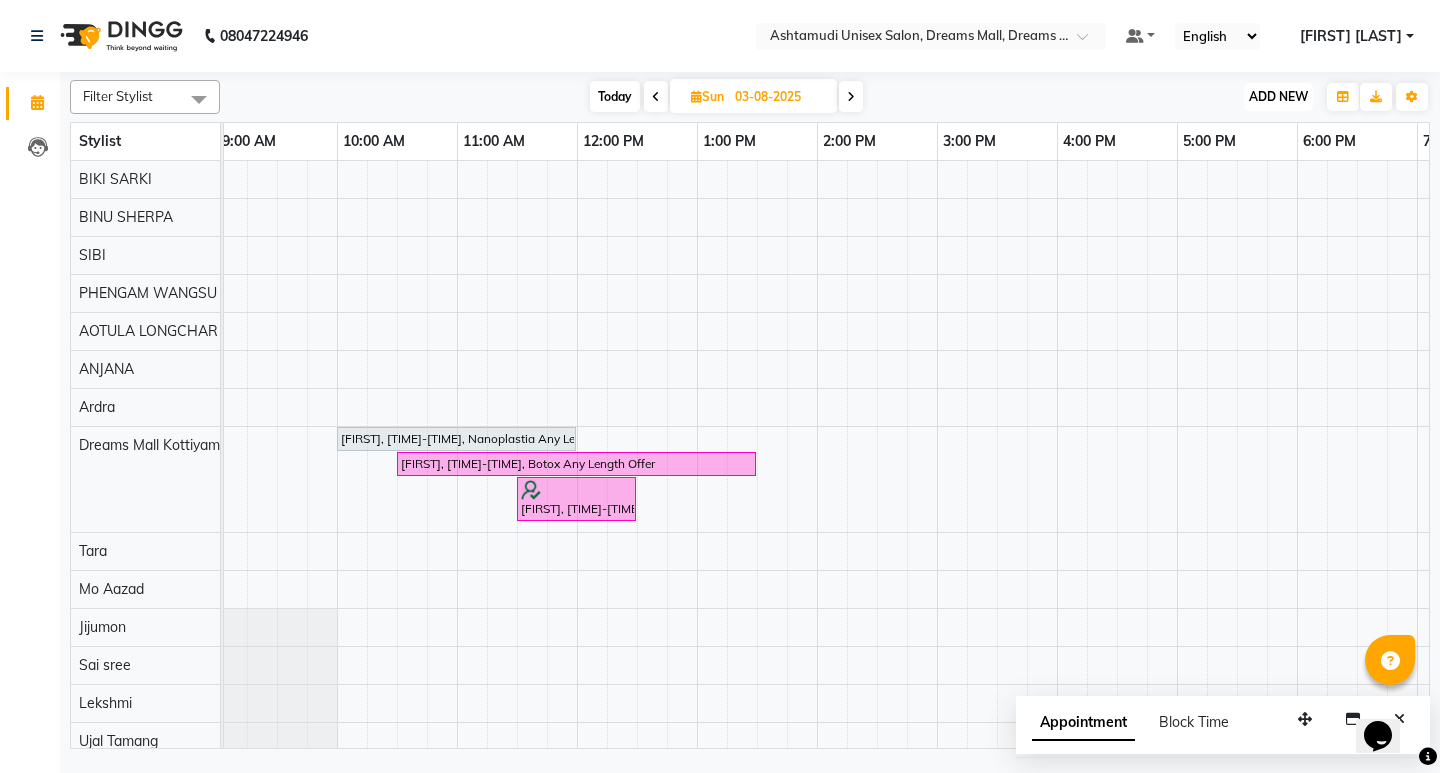 click on "ADD NEW" at bounding box center [1278, 96] 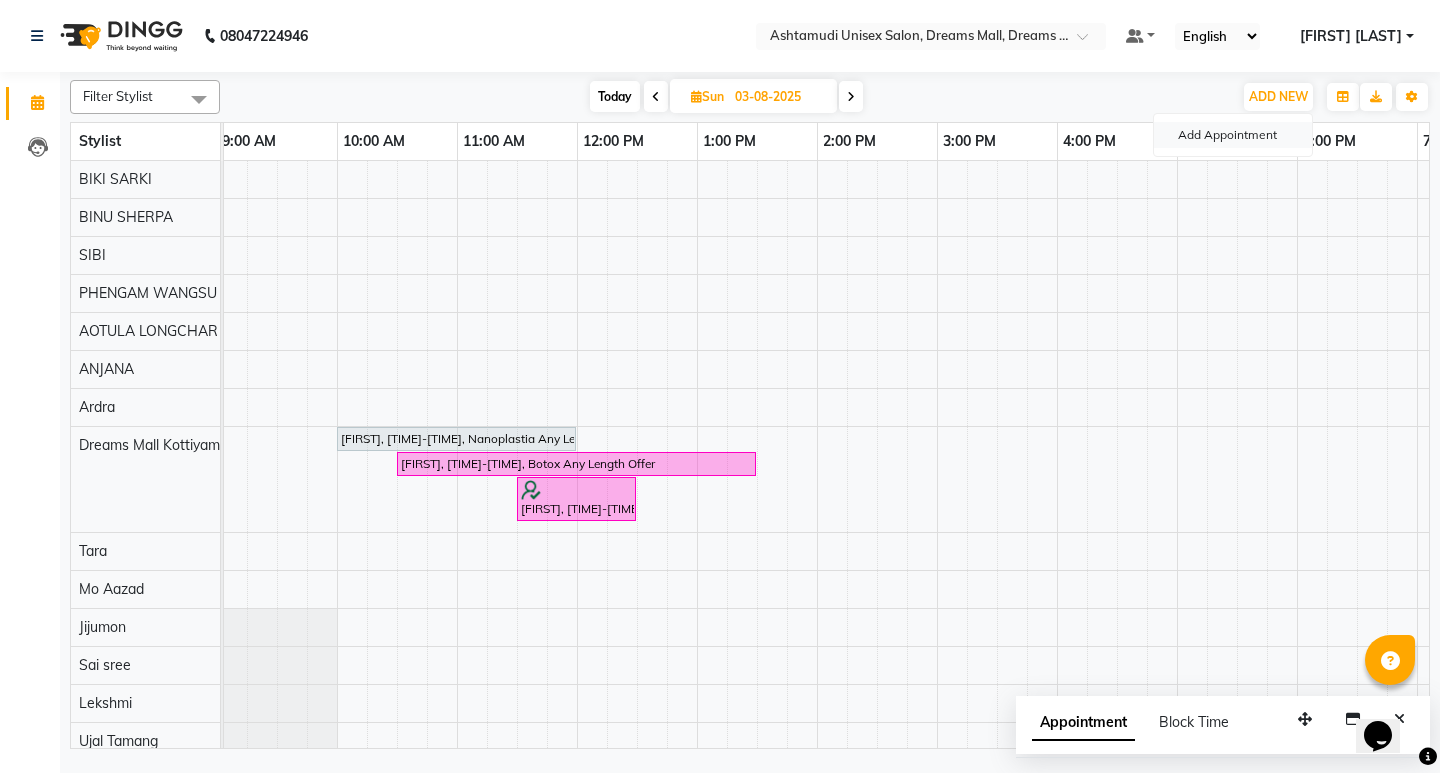 click on "Add Appointment" at bounding box center [1233, 135] 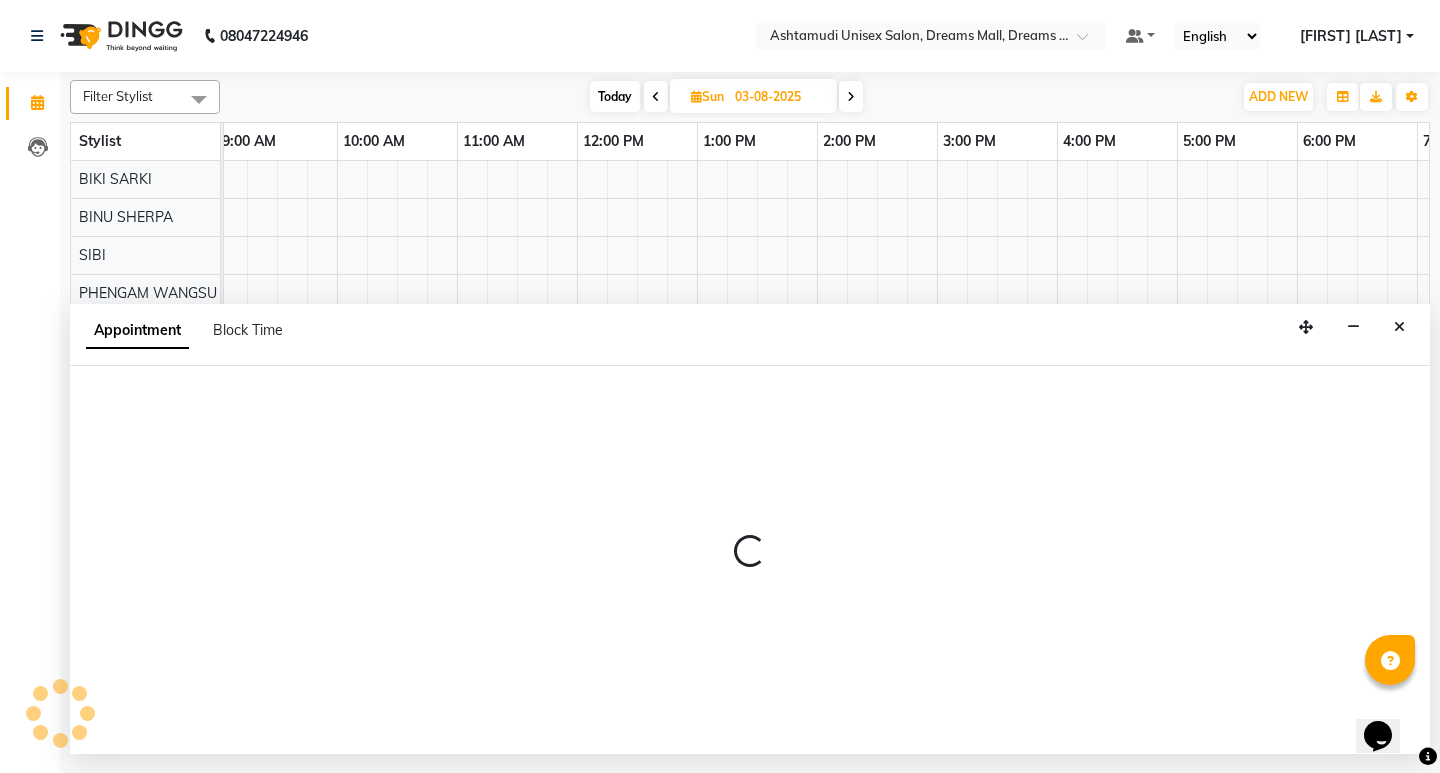 select on "600" 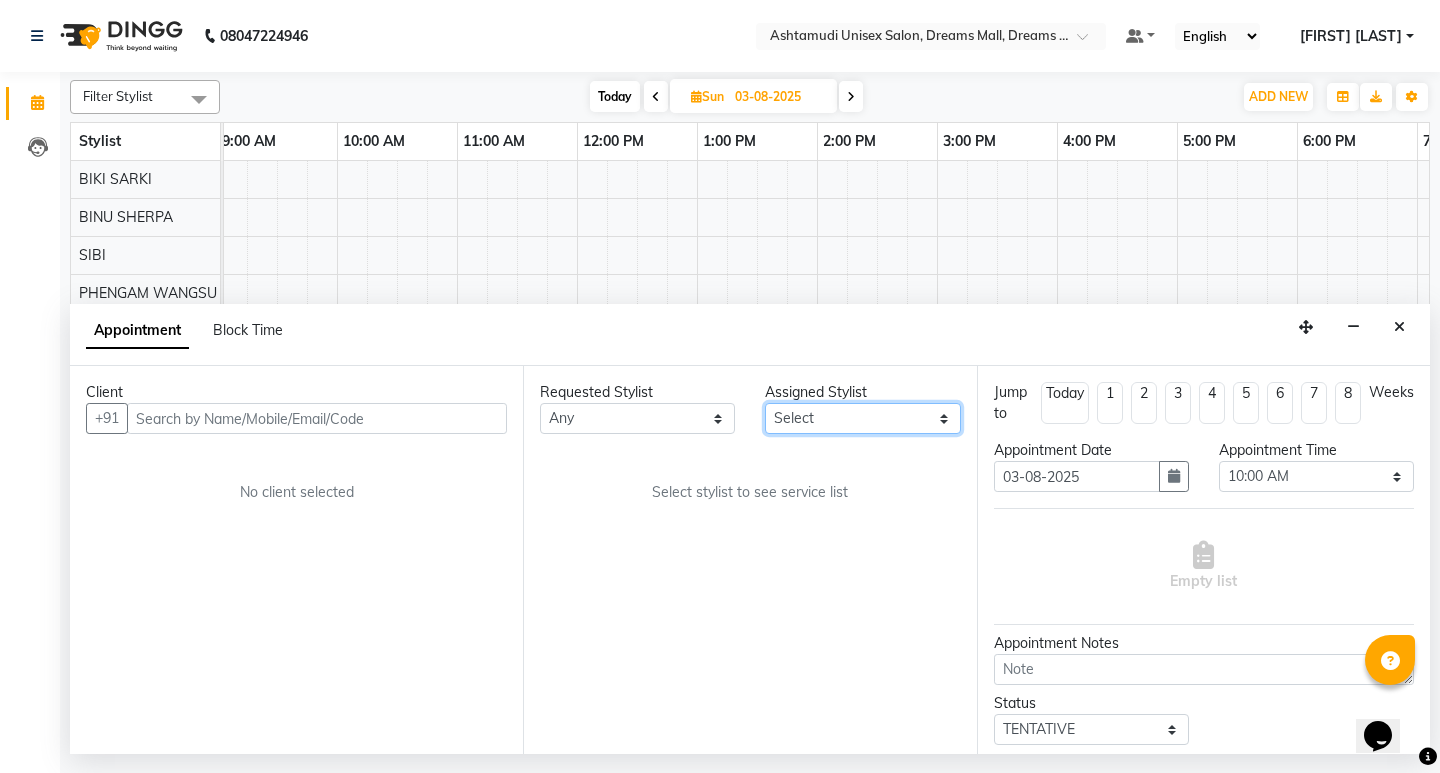 click on "Select ANJANA AOTULA LONGCHAR Ardra  BIKI SARKI BINU SHERPA Dreams Mall Kottiyam Ashtamudi Jijumon  Lekshmi Mo Aazad Nainika PHENGAM WANGSU Priyashi Sai sree SIBI Tara  Ujal Tamang" at bounding box center [862, 418] 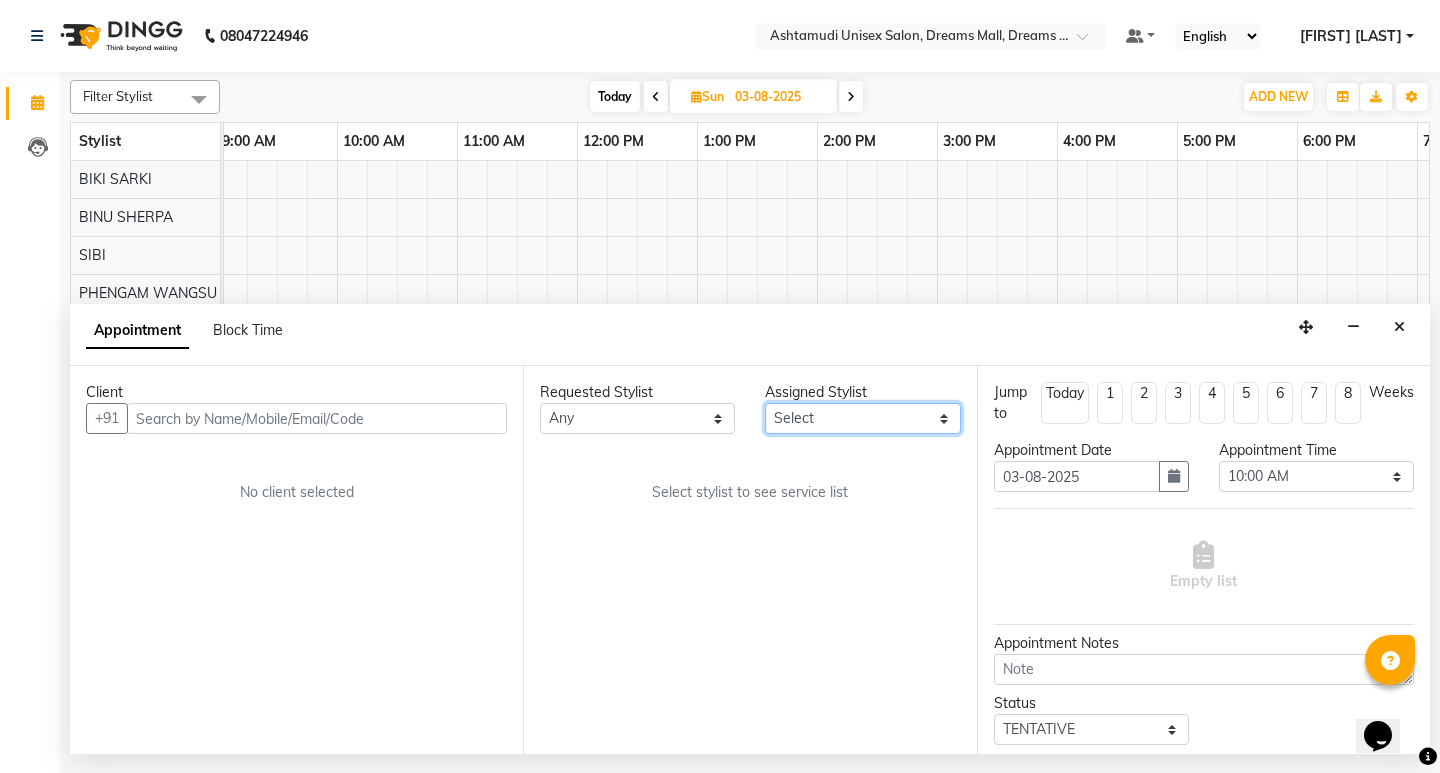 select on "63210" 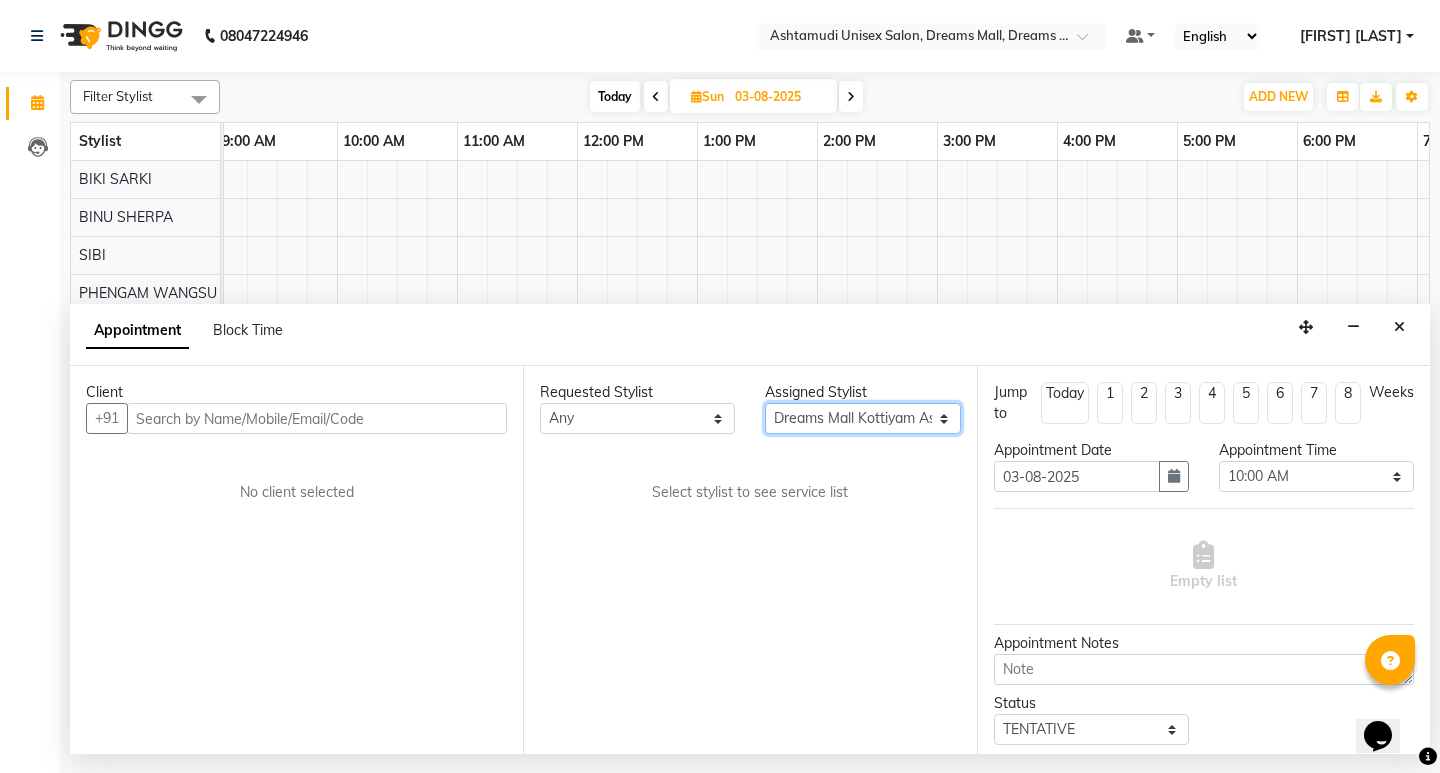 click on "Select ANJANA AOTULA LONGCHAR Ardra  BIKI SARKI BINU SHERPA Dreams Mall Kottiyam Ashtamudi Jijumon  Lekshmi Mo Aazad Nainika PHENGAM WANGSU Priyashi Sai sree SIBI Tara  Ujal Tamang" at bounding box center [862, 418] 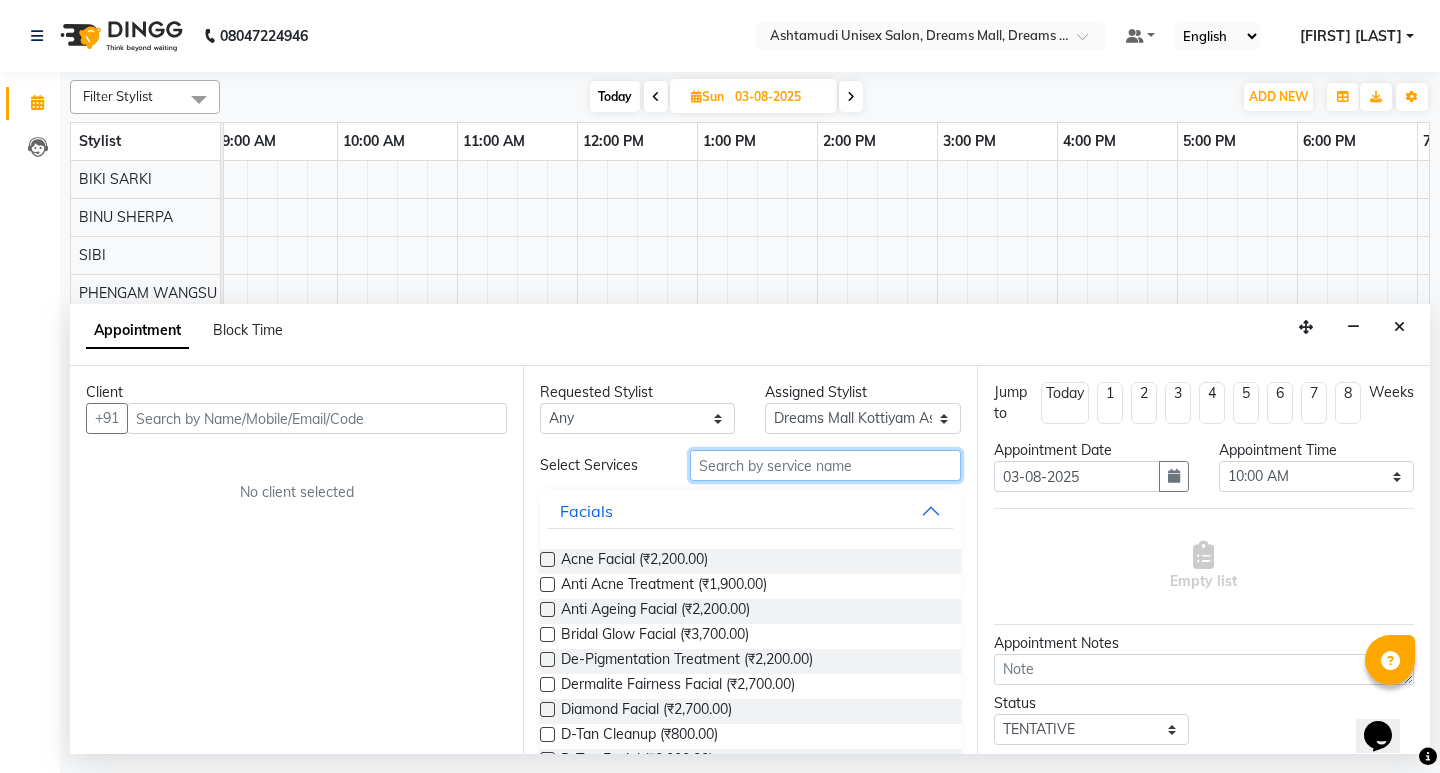 click at bounding box center (825, 465) 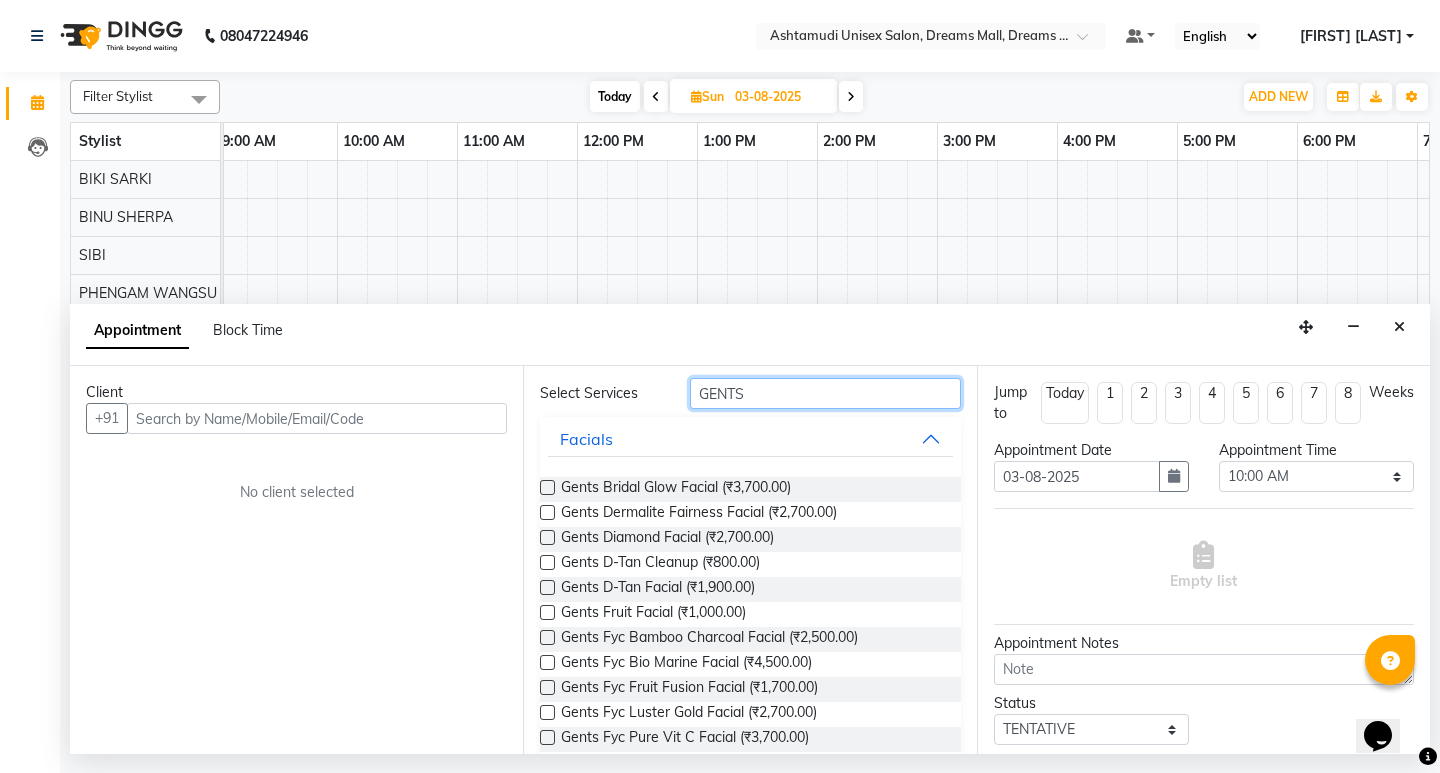 scroll, scrollTop: 0, scrollLeft: 0, axis: both 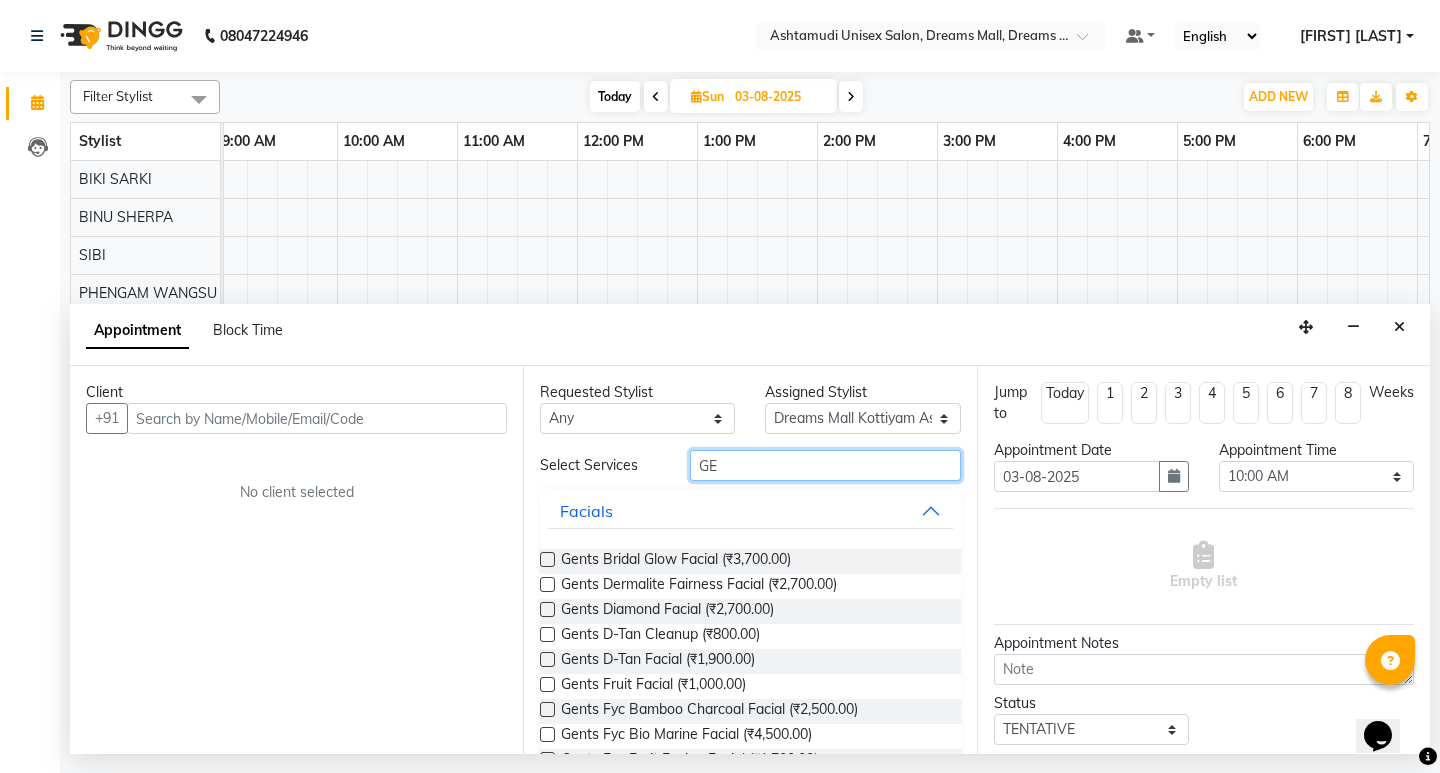 type on "G" 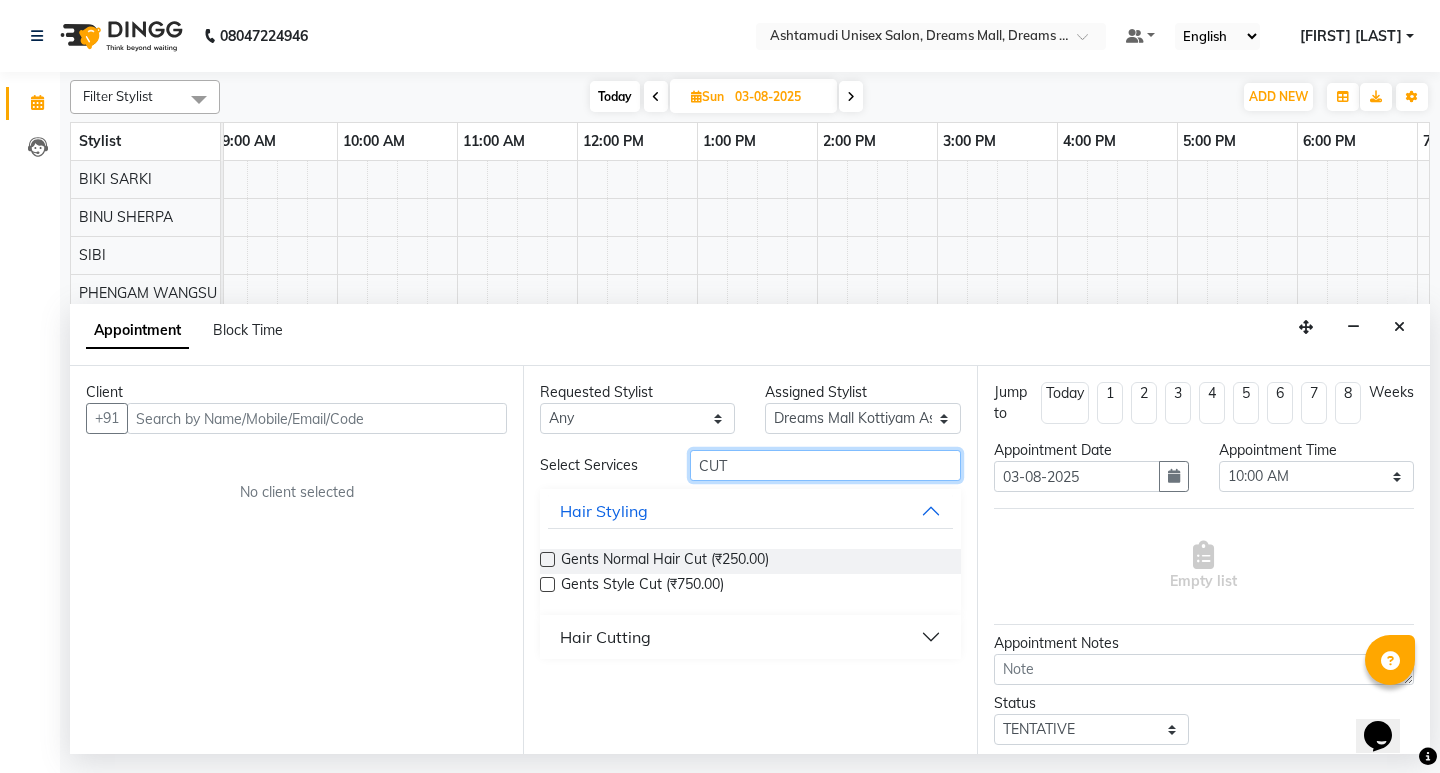 type on "CUT" 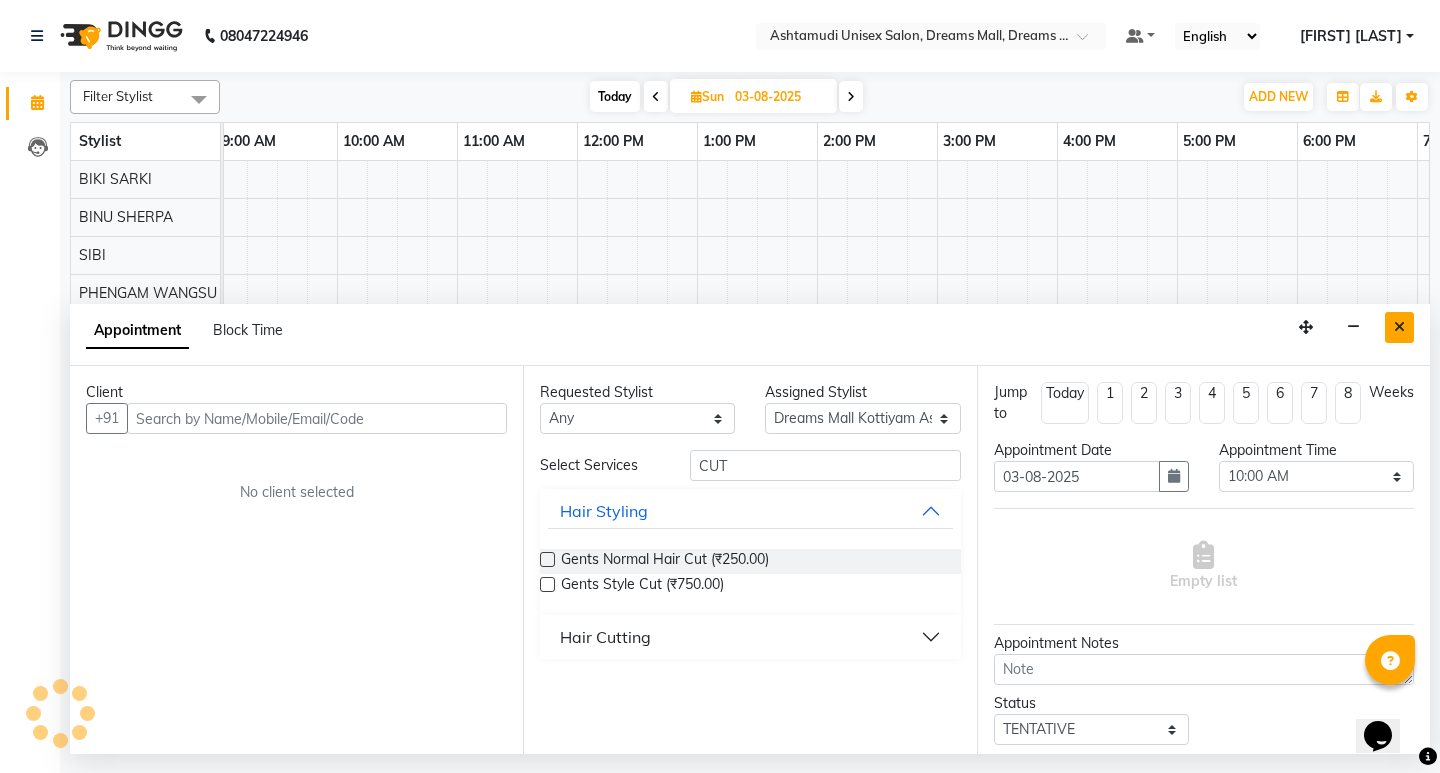 click at bounding box center (1399, 327) 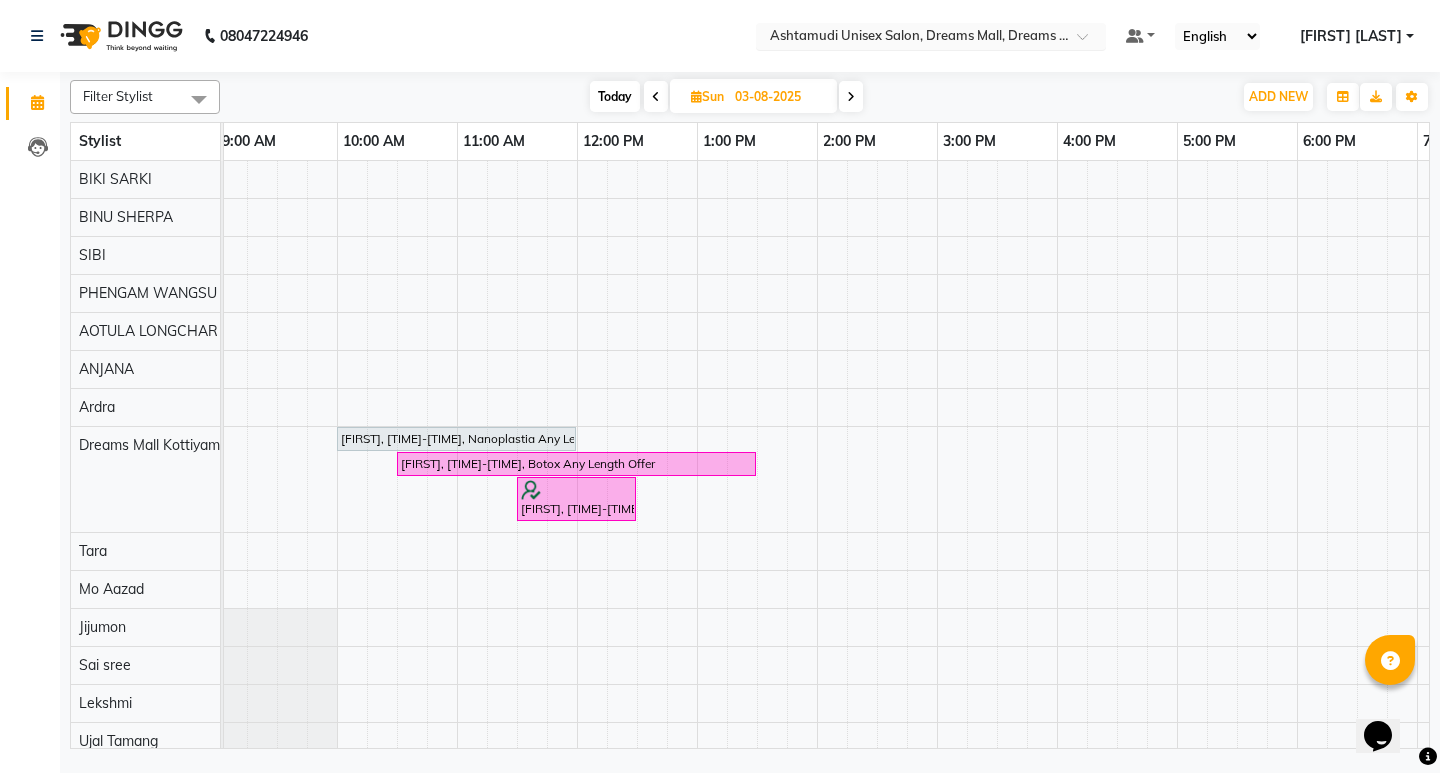 click at bounding box center (931, 38) 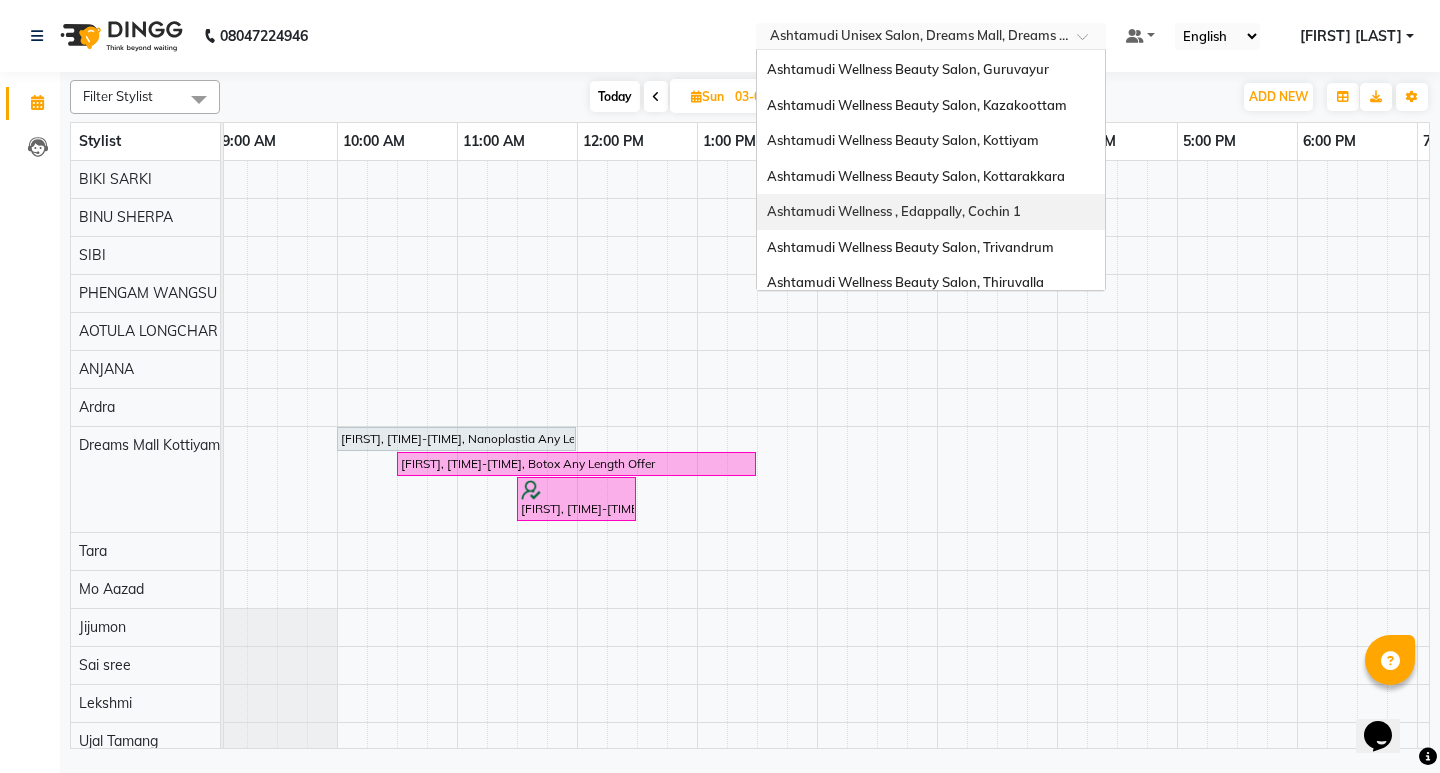 scroll, scrollTop: 0, scrollLeft: 0, axis: both 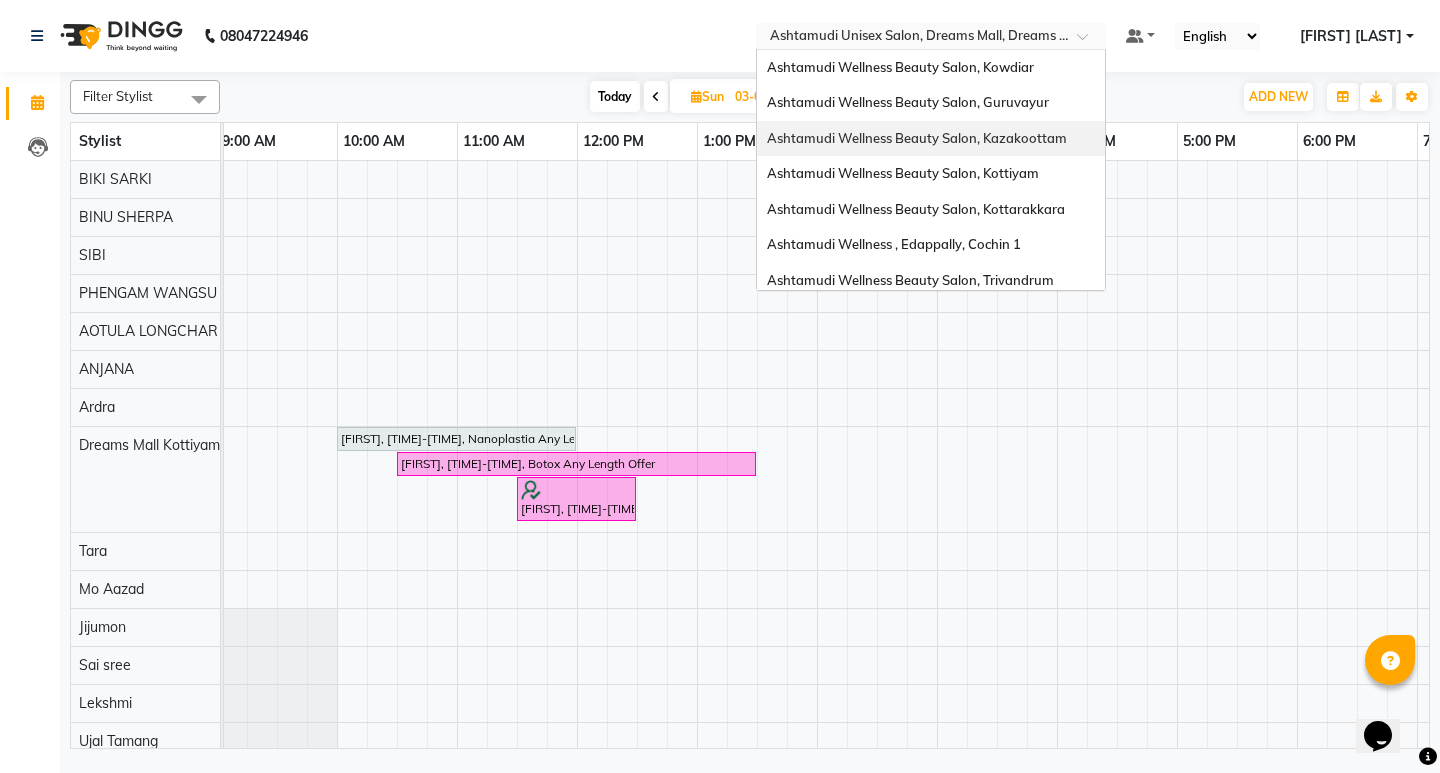 click on "Ashtamudi Wellness Beauty Salon, Kazakoottam" at bounding box center [931, 139] 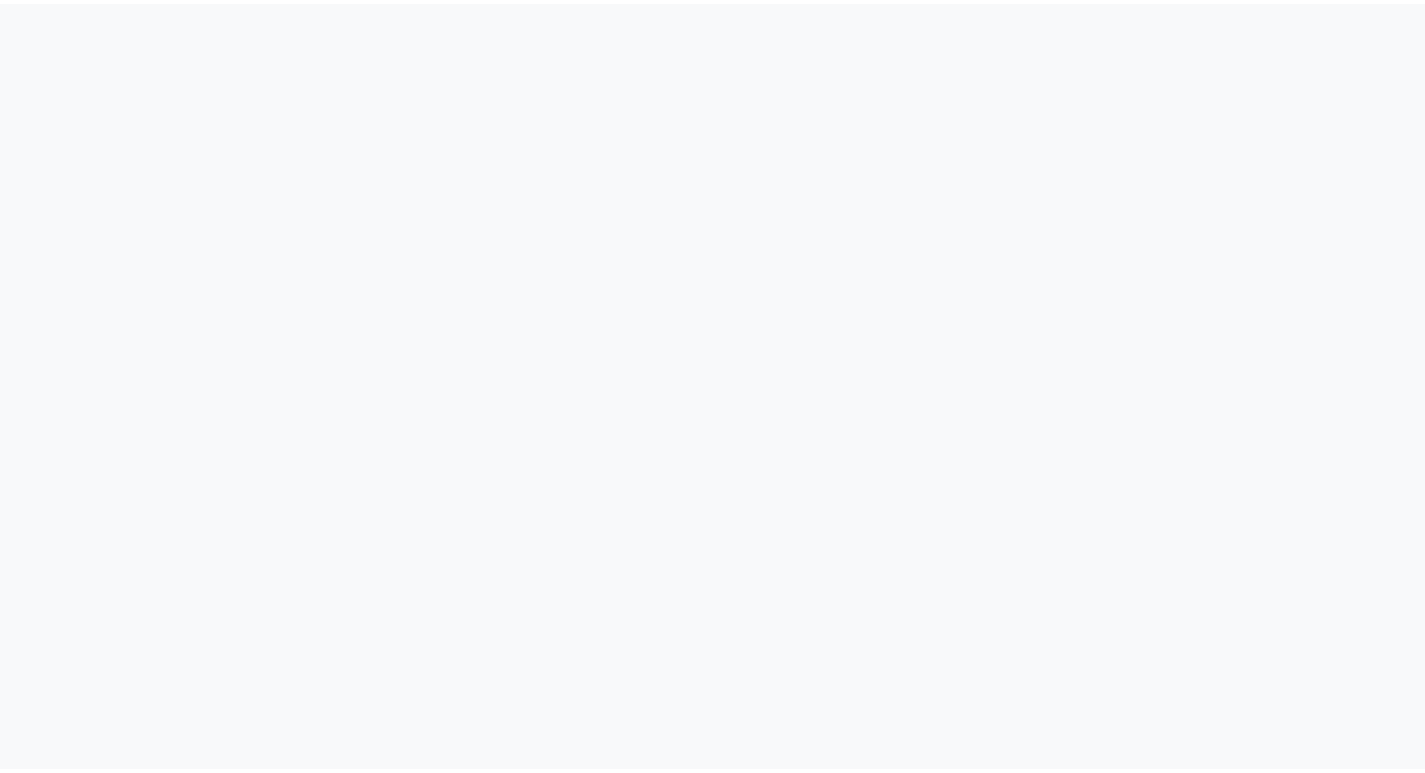 scroll, scrollTop: 0, scrollLeft: 0, axis: both 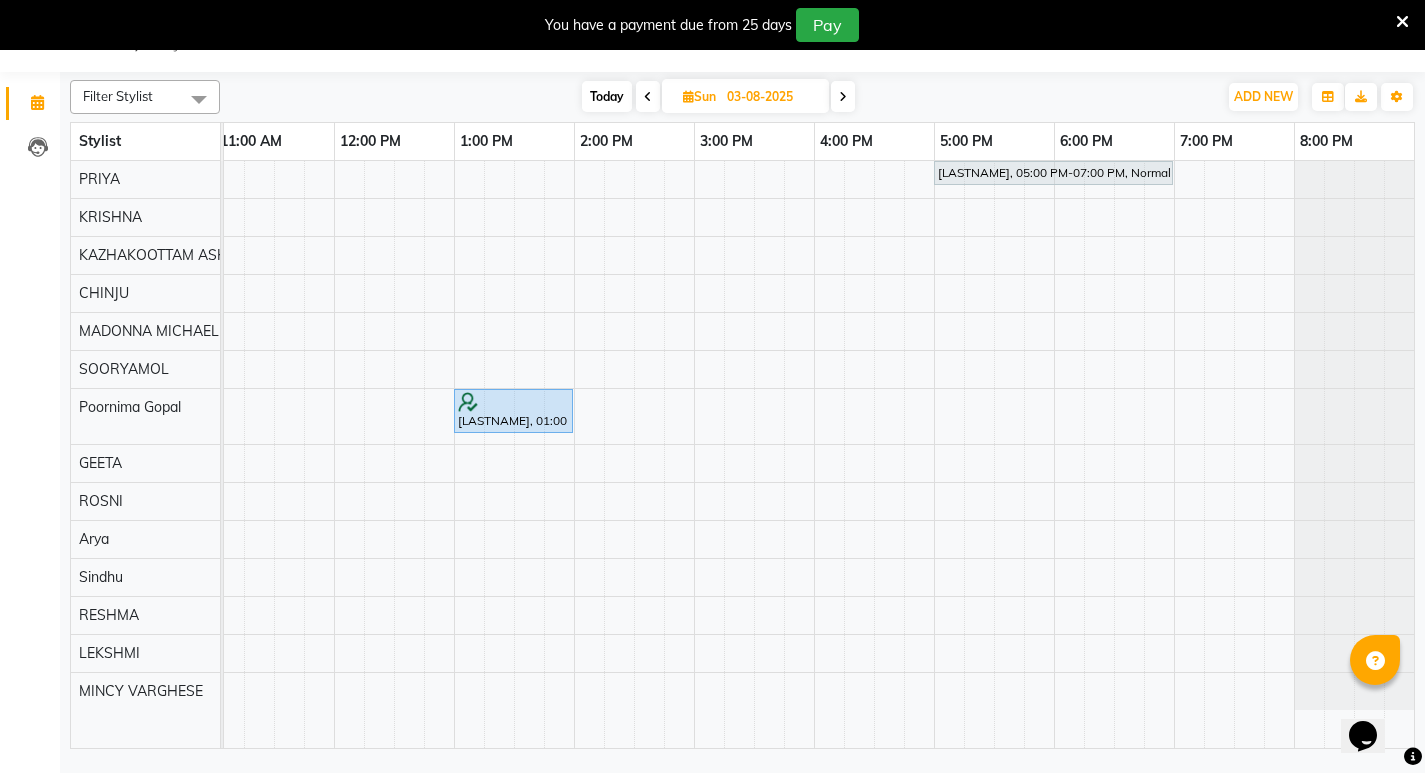 drag, startPoint x: 789, startPoint y: 743, endPoint x: 5, endPoint y: 26, distance: 1062.4241 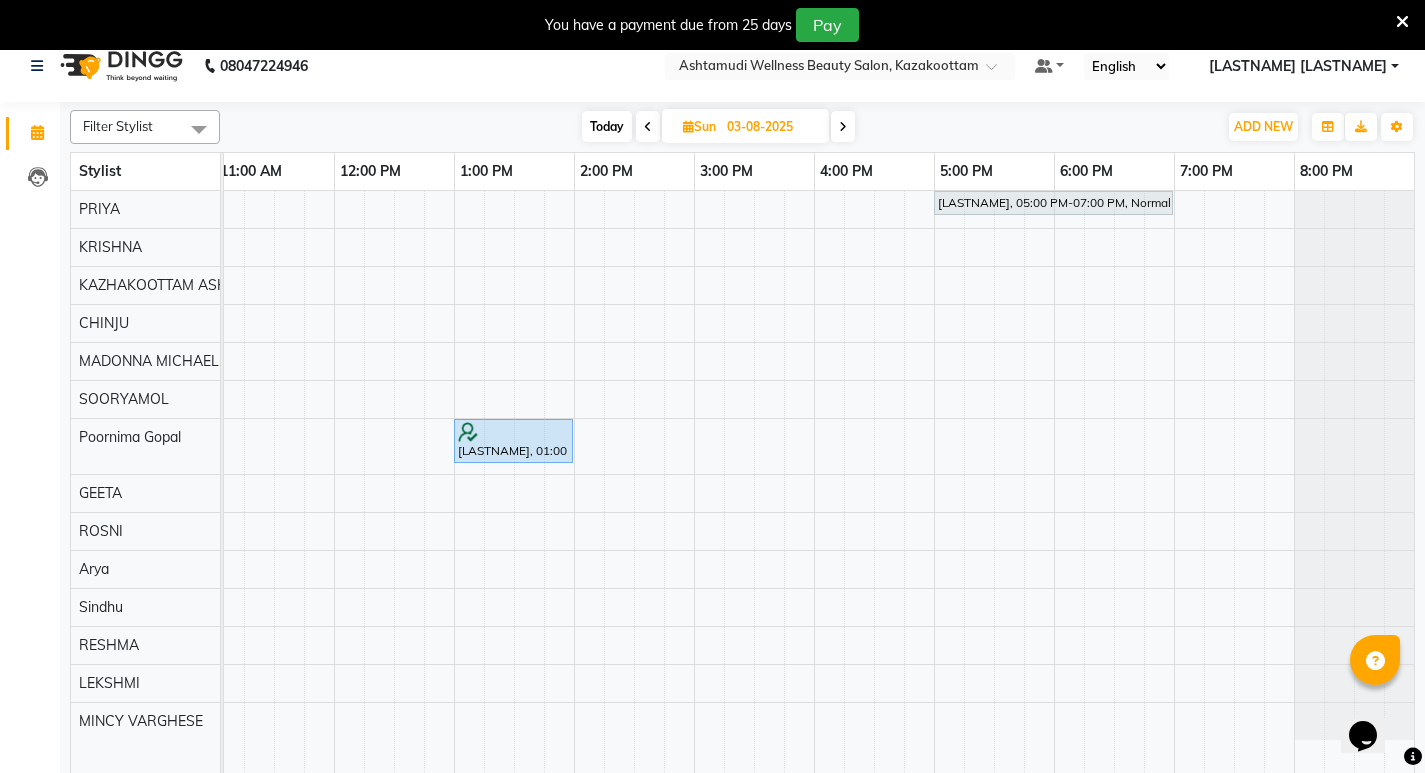 scroll, scrollTop: 0, scrollLeft: 0, axis: both 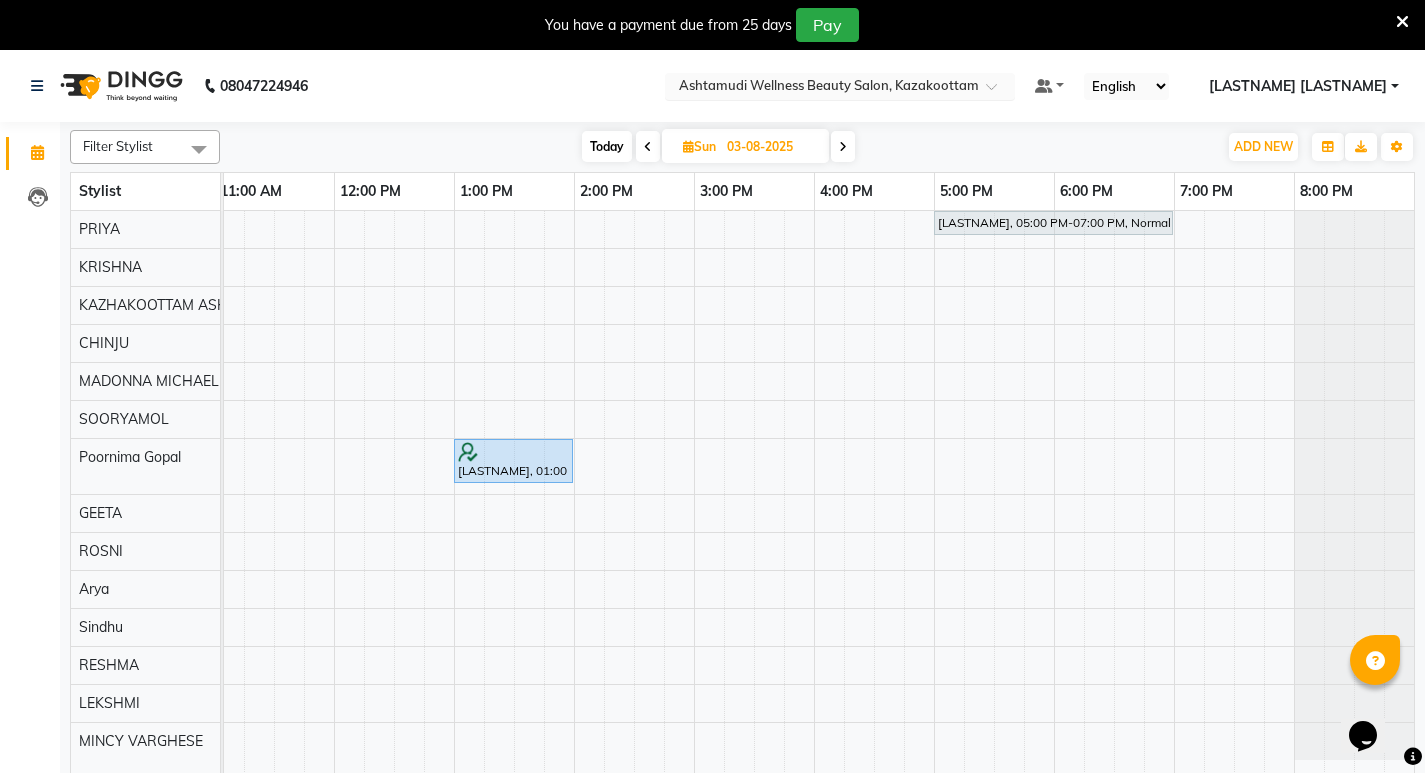 click at bounding box center (998, 92) 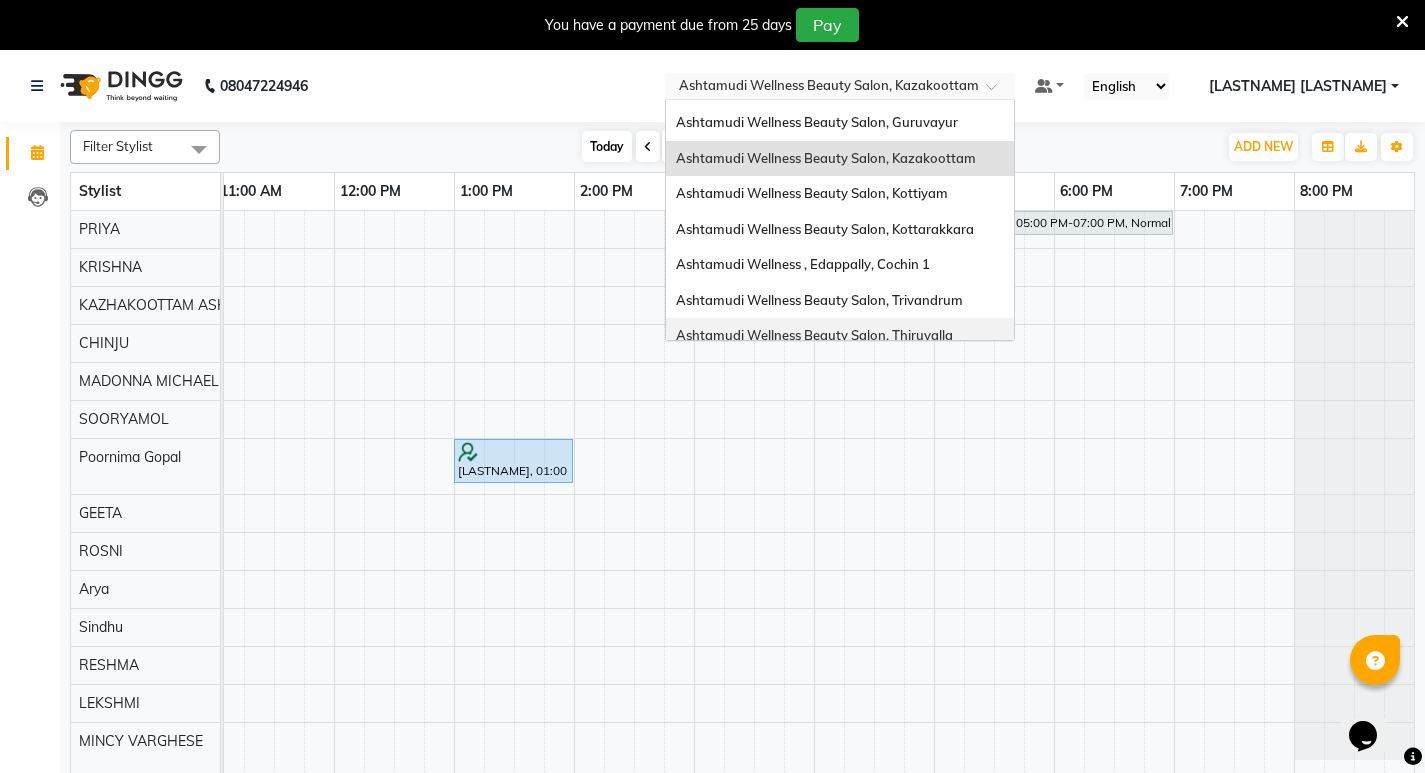 scroll, scrollTop: 0, scrollLeft: 0, axis: both 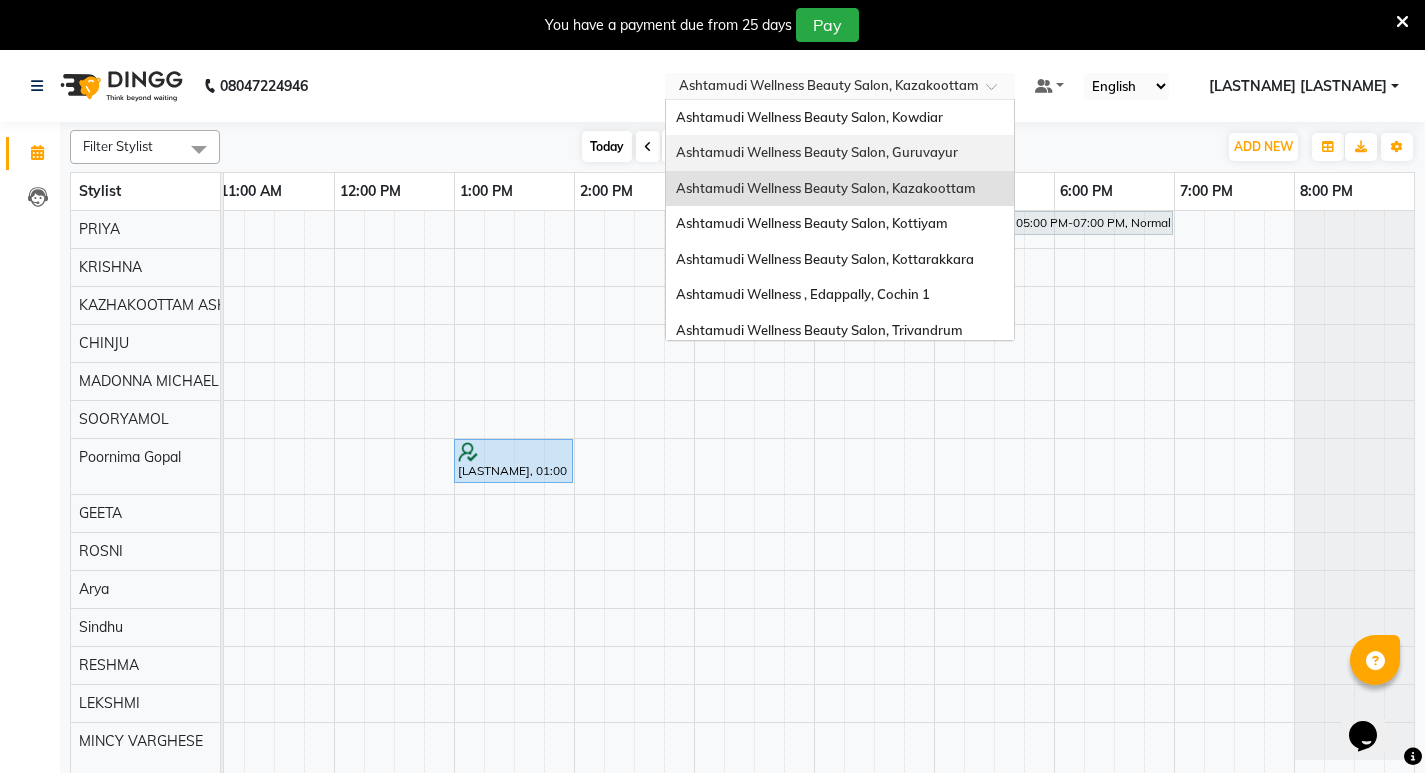 click on "Ashtamudi Wellness Beauty Salon, Guruvayur" at bounding box center [817, 152] 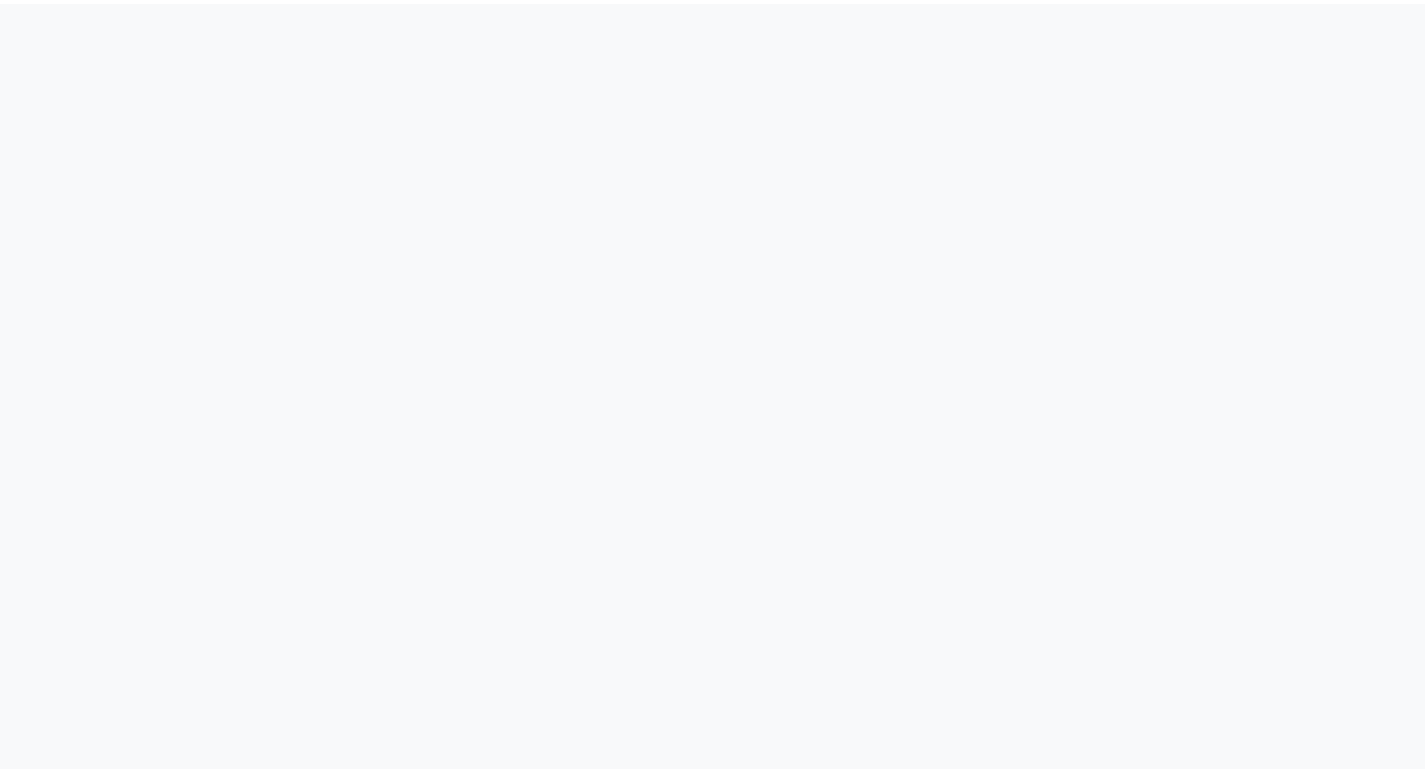 scroll, scrollTop: 0, scrollLeft: 0, axis: both 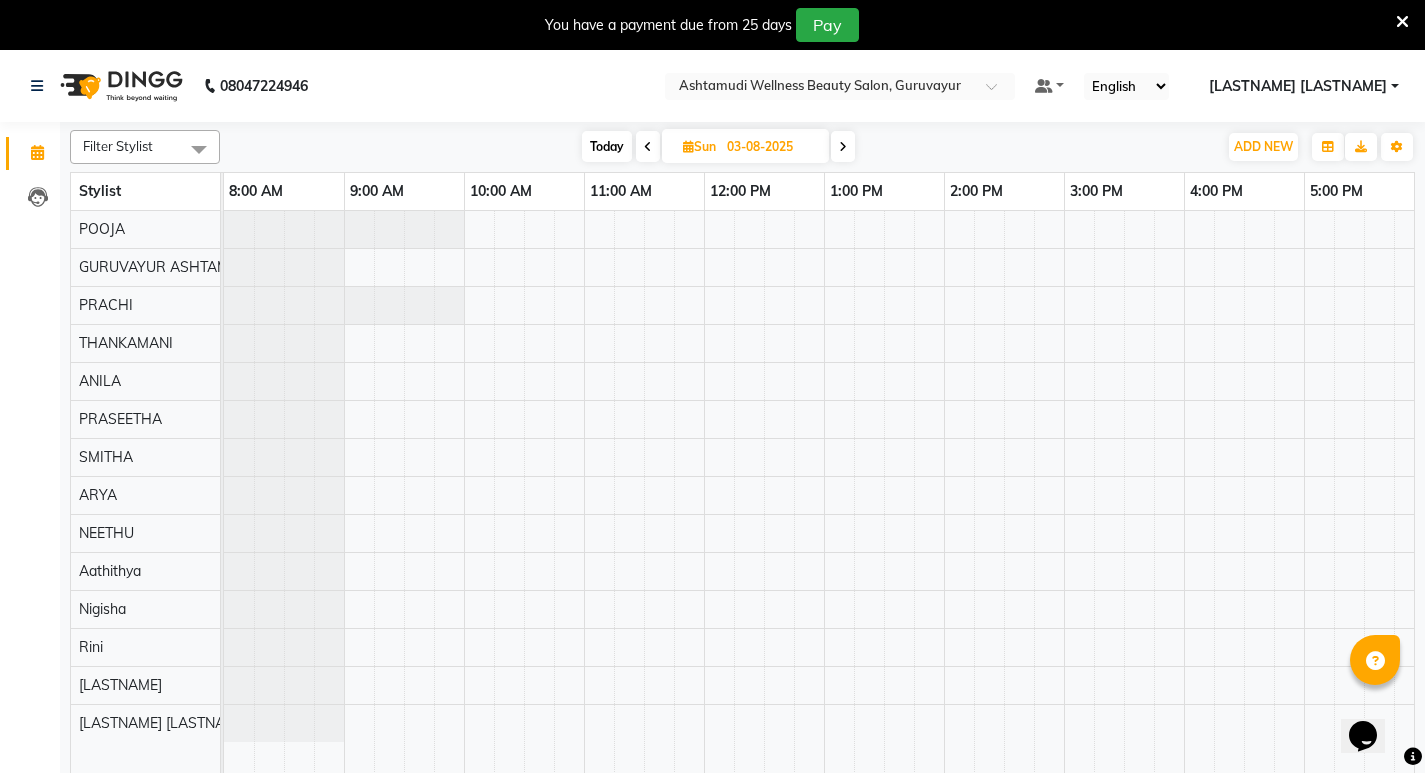 click at bounding box center (648, 146) 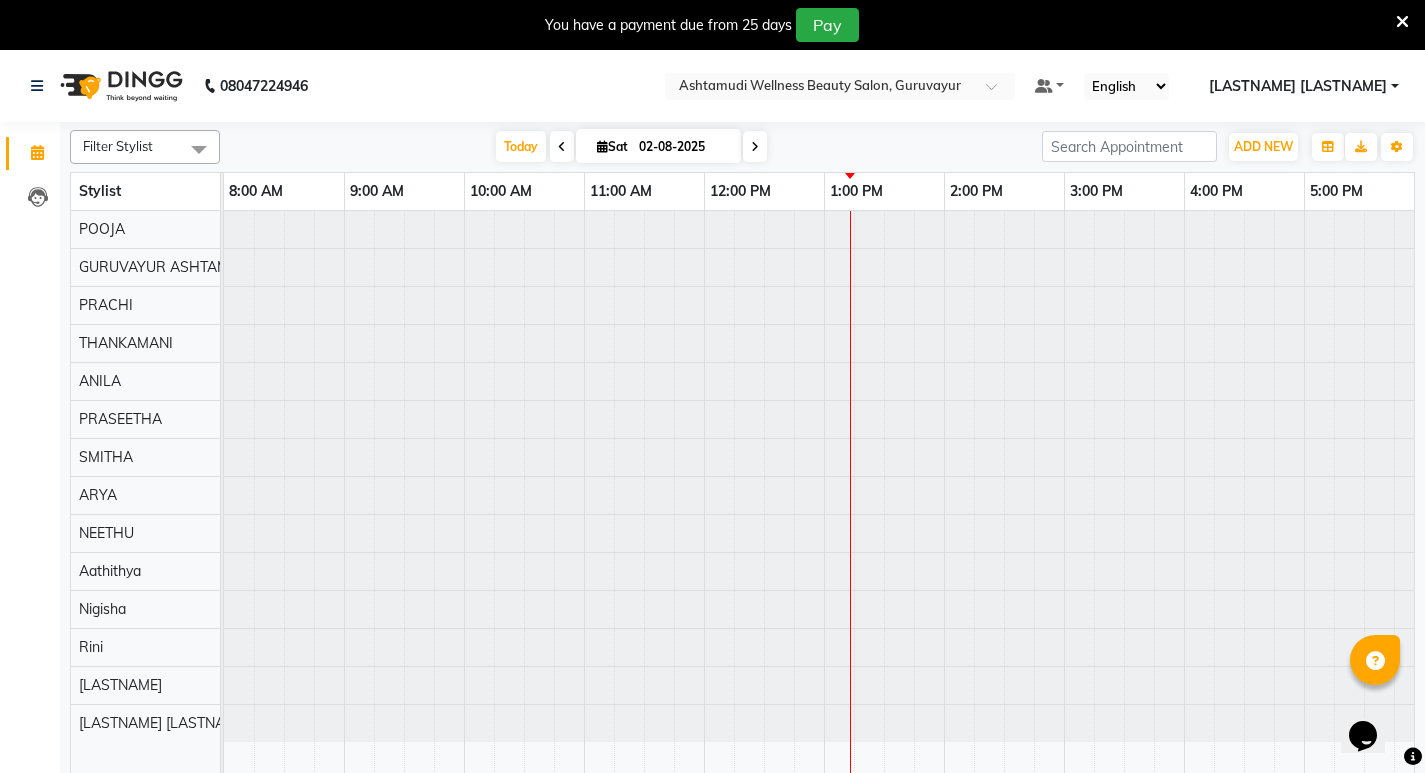 scroll, scrollTop: 0, scrollLeft: 370, axis: horizontal 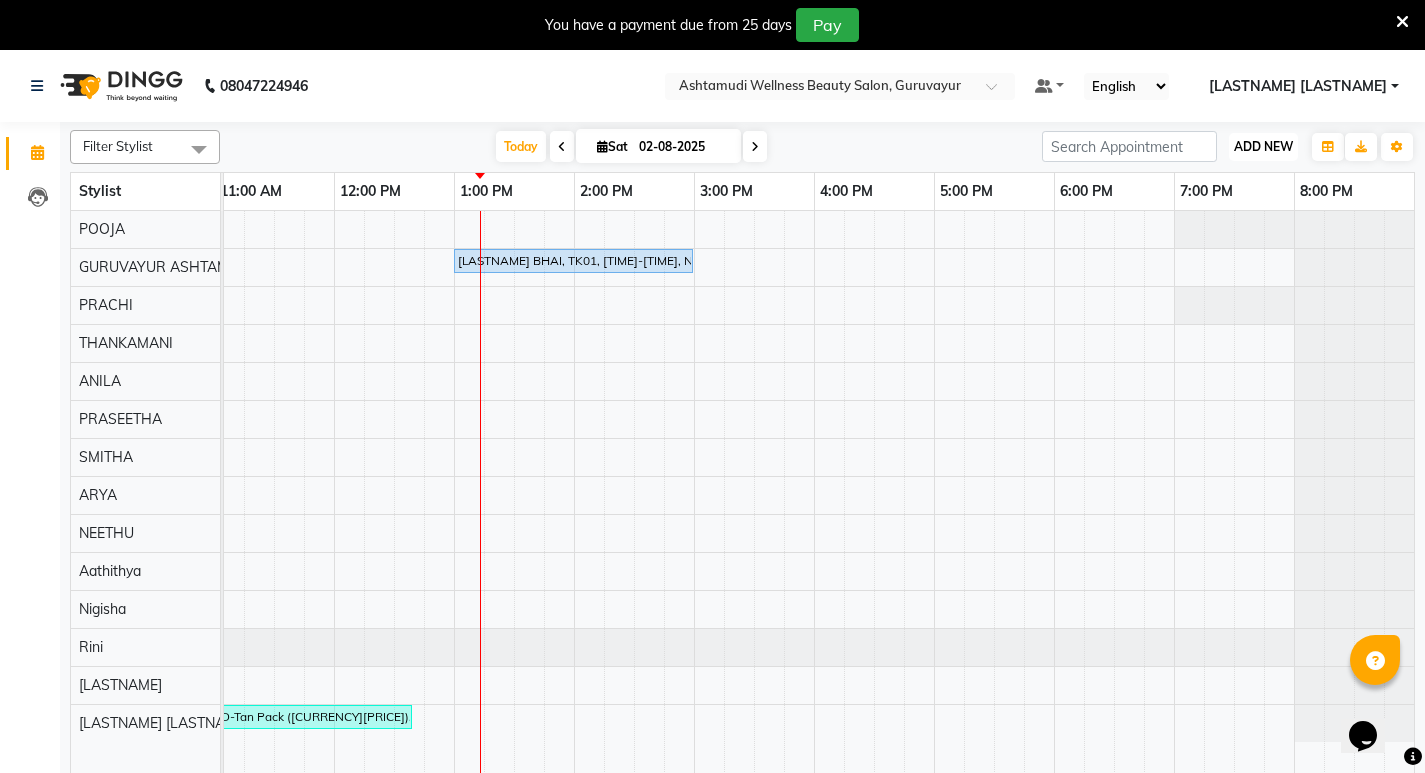 click on "ADD NEW" at bounding box center [1263, 146] 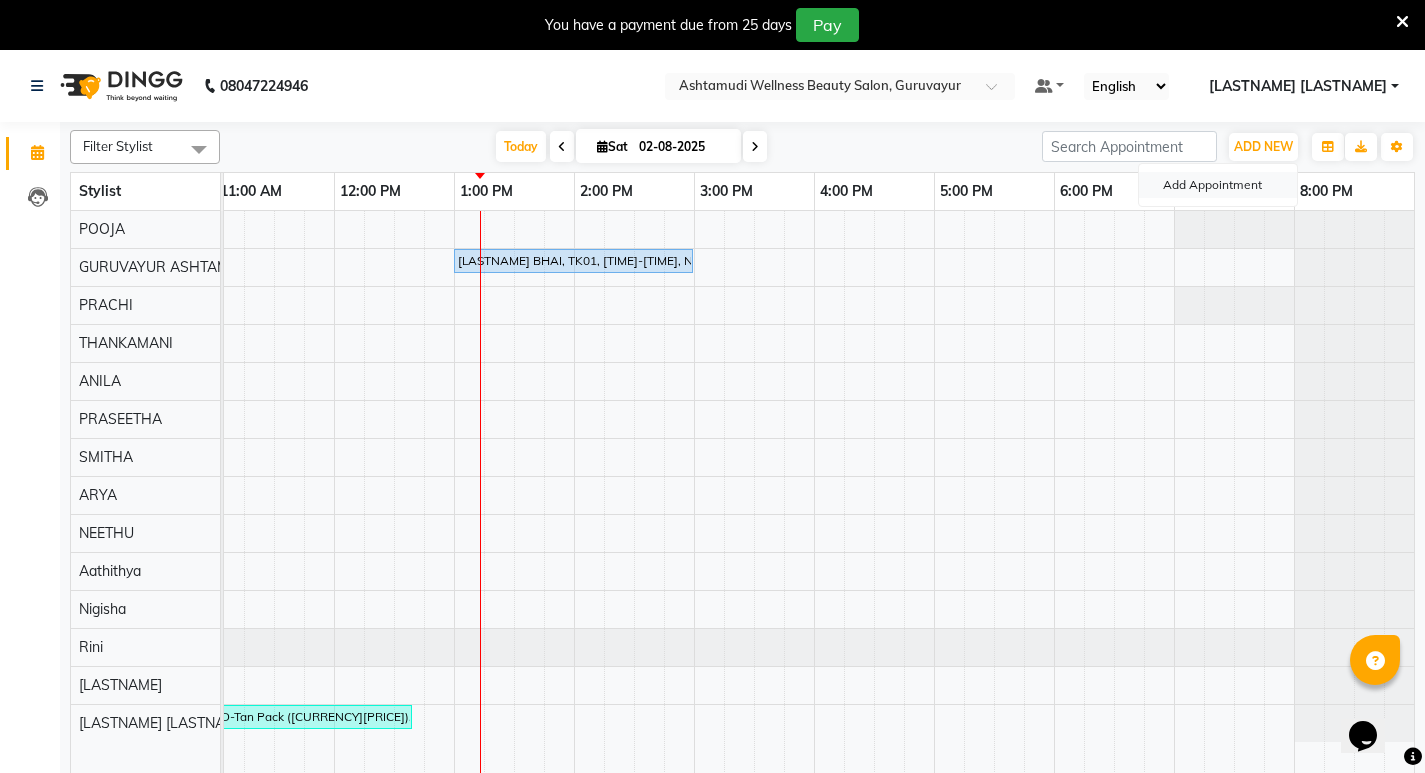 click on "Add Appointment" at bounding box center [1218, 185] 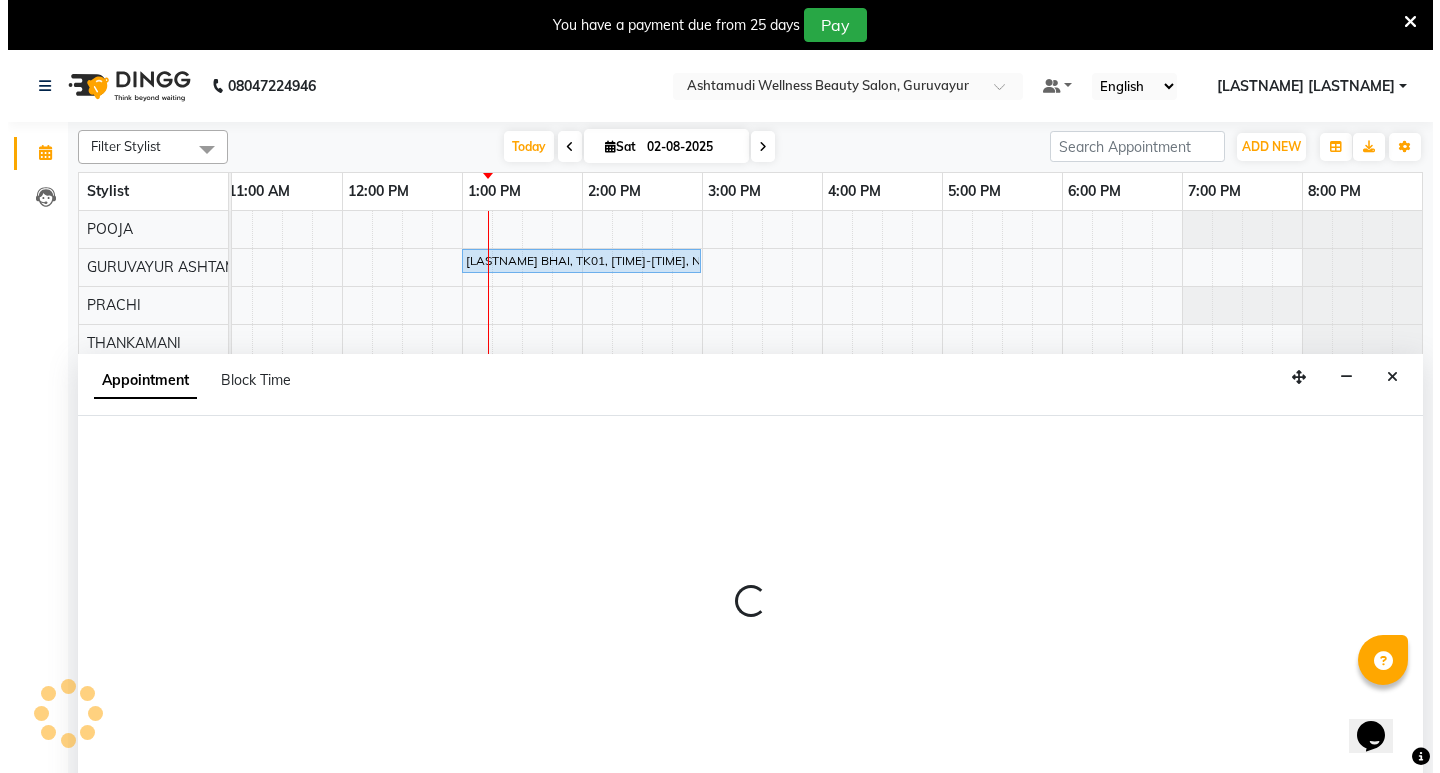 scroll, scrollTop: 50, scrollLeft: 0, axis: vertical 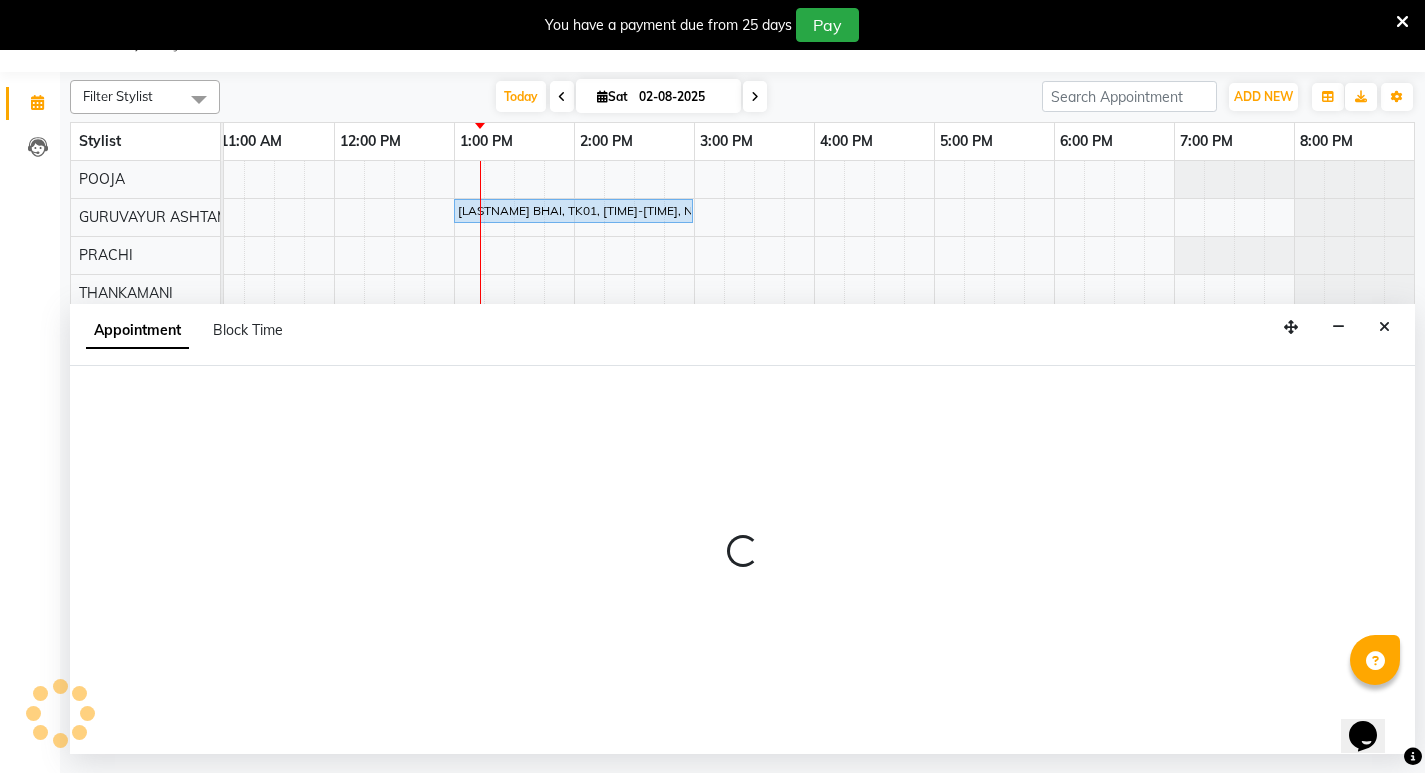 select on "540" 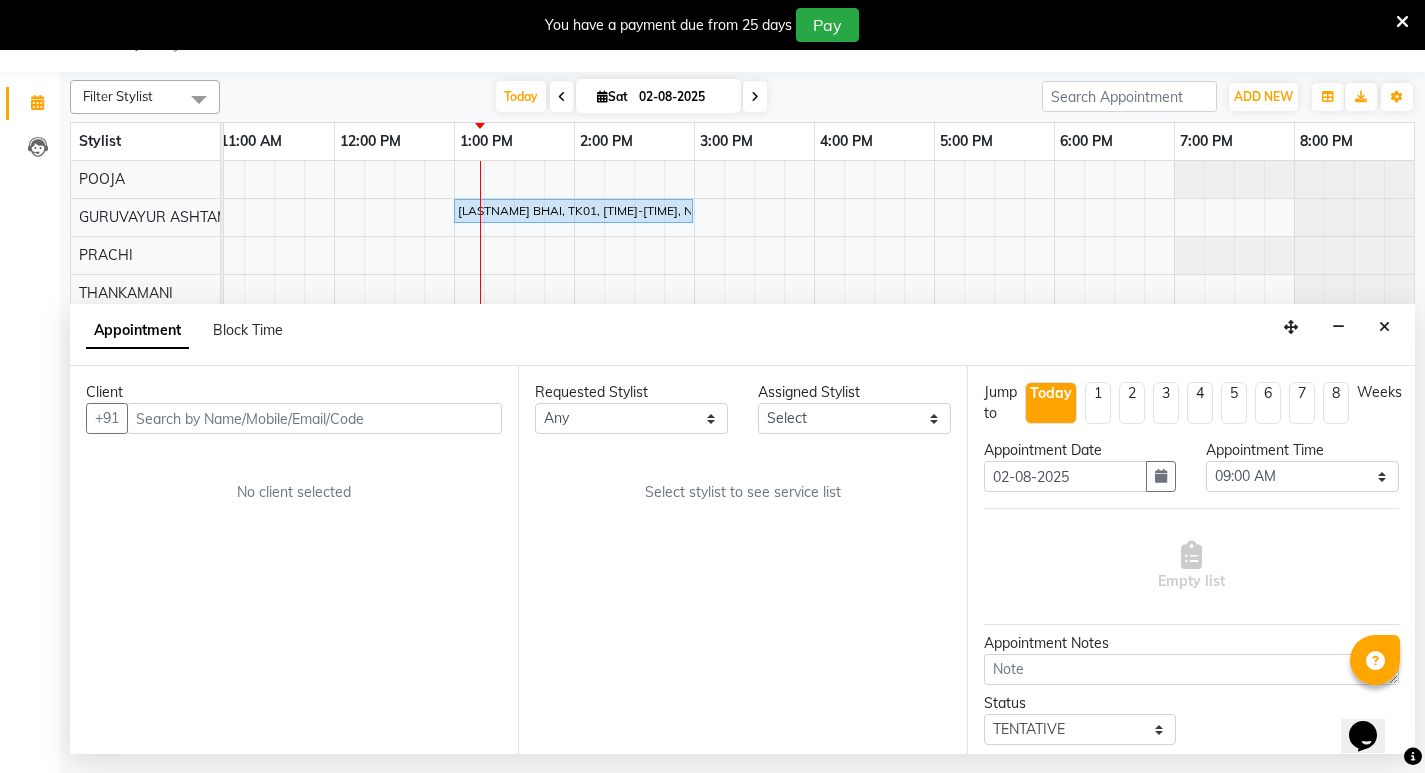 click at bounding box center [314, 418] 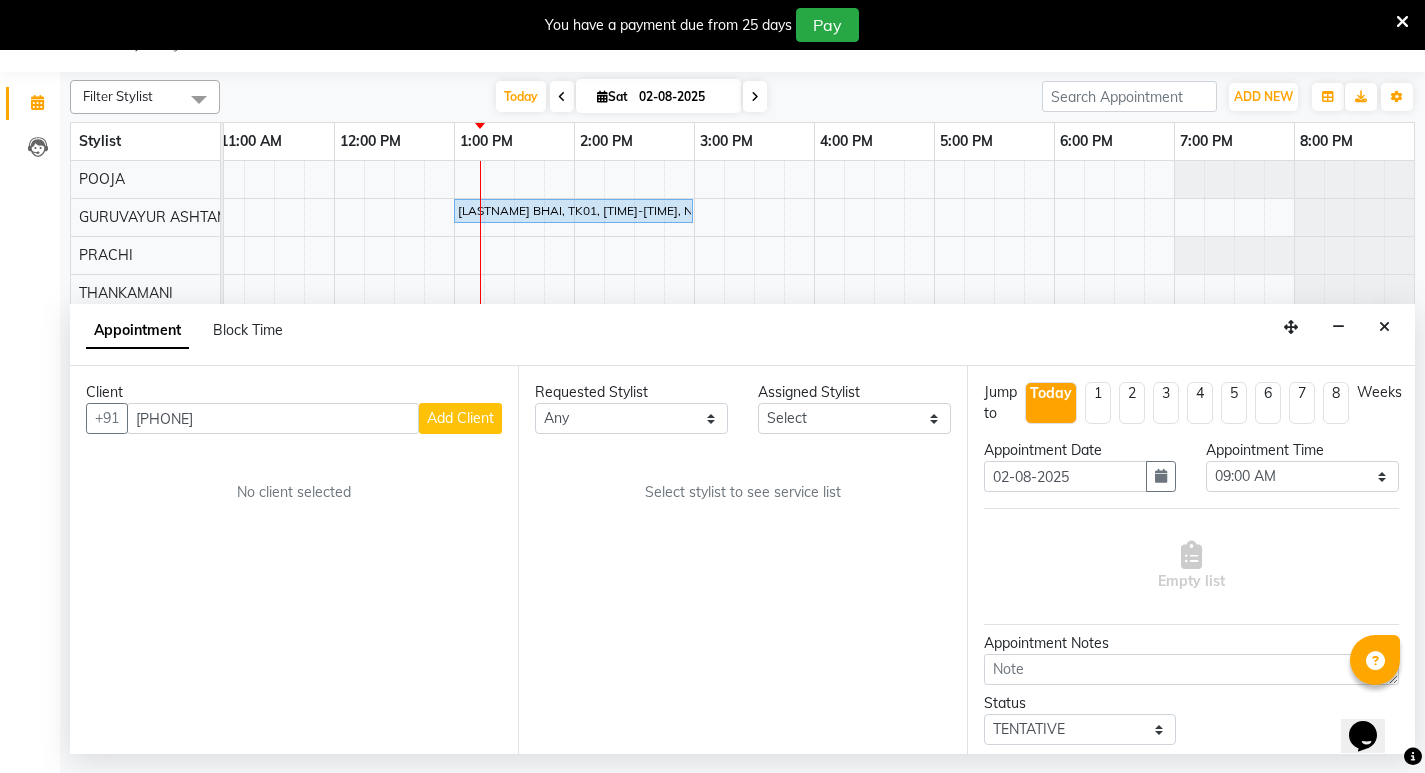 click on "[PHONE]" at bounding box center (273, 418) 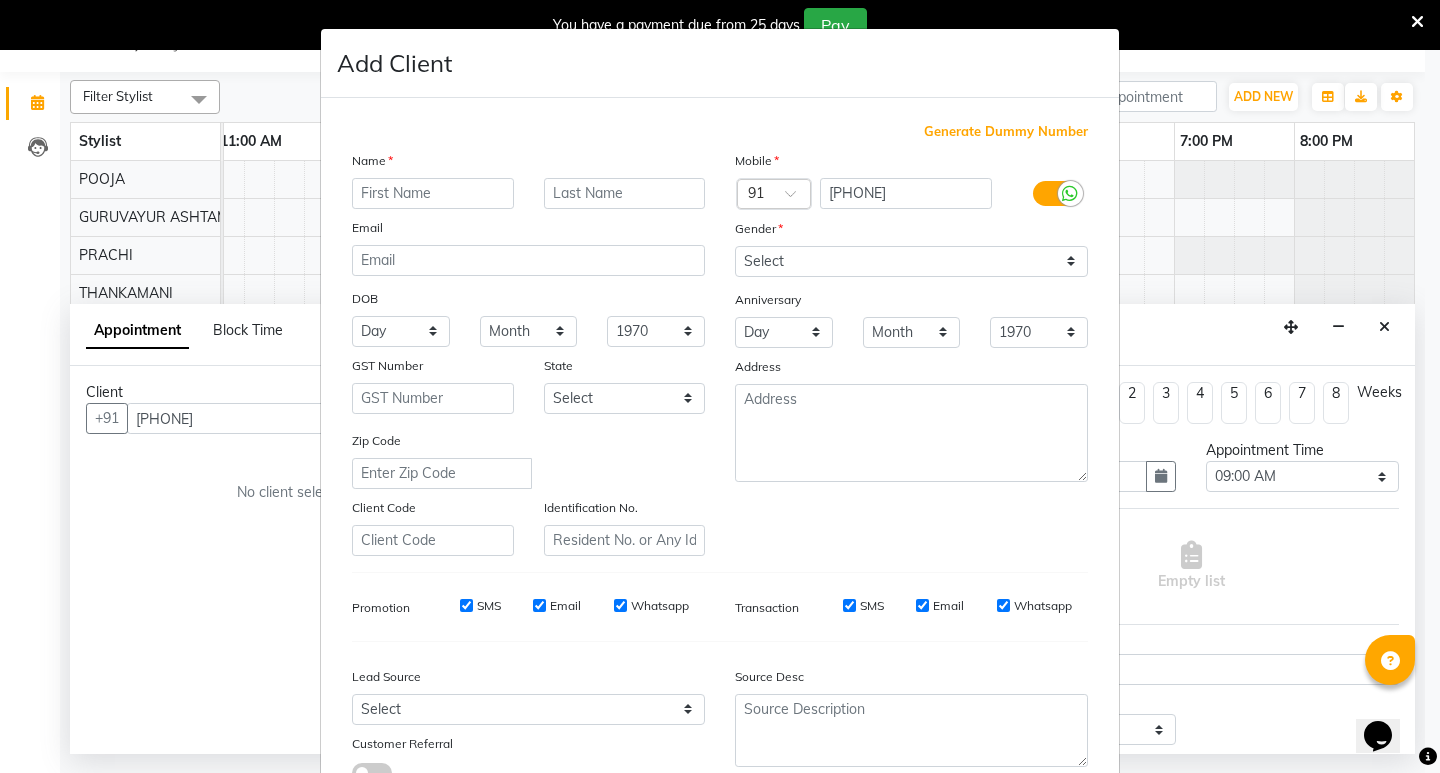 click at bounding box center (433, 193) 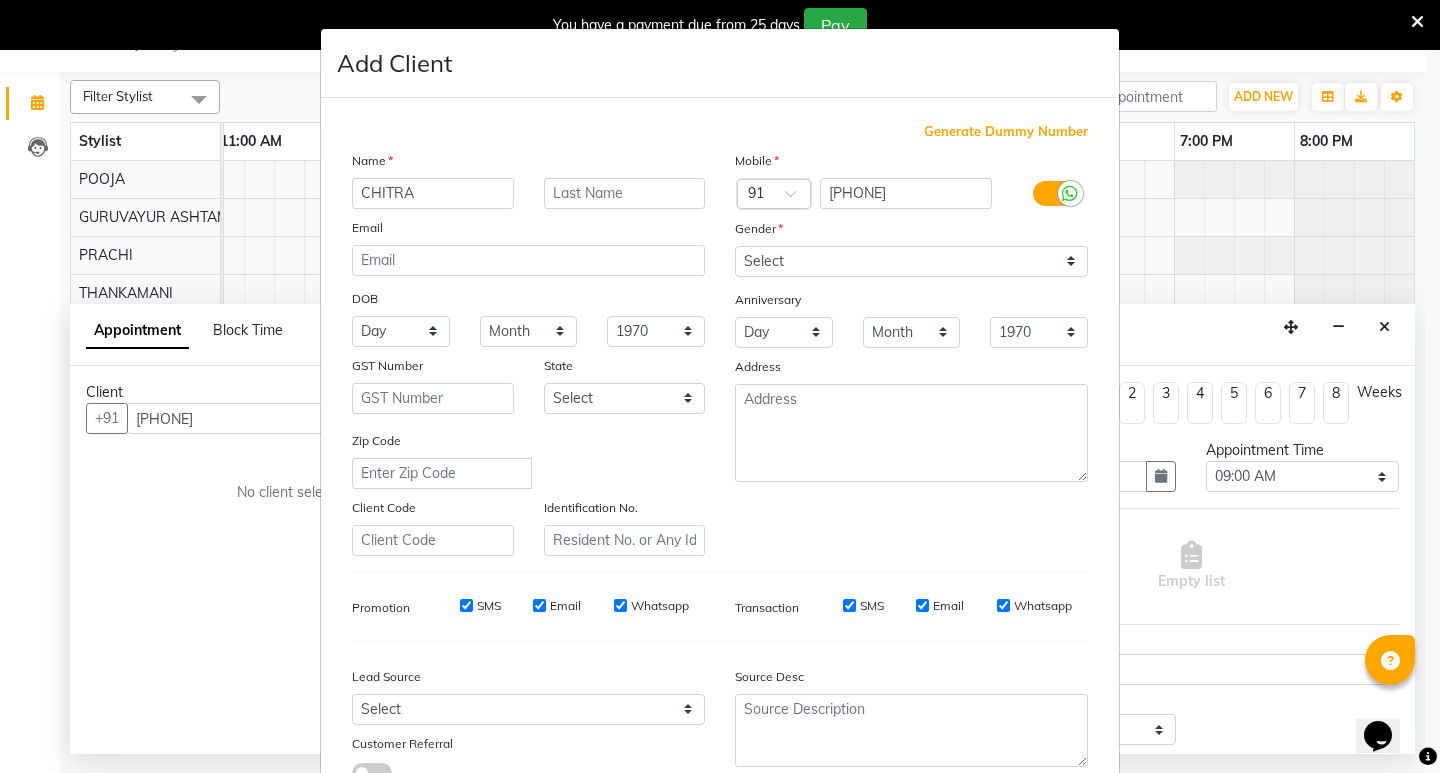 type on "CHITRA" 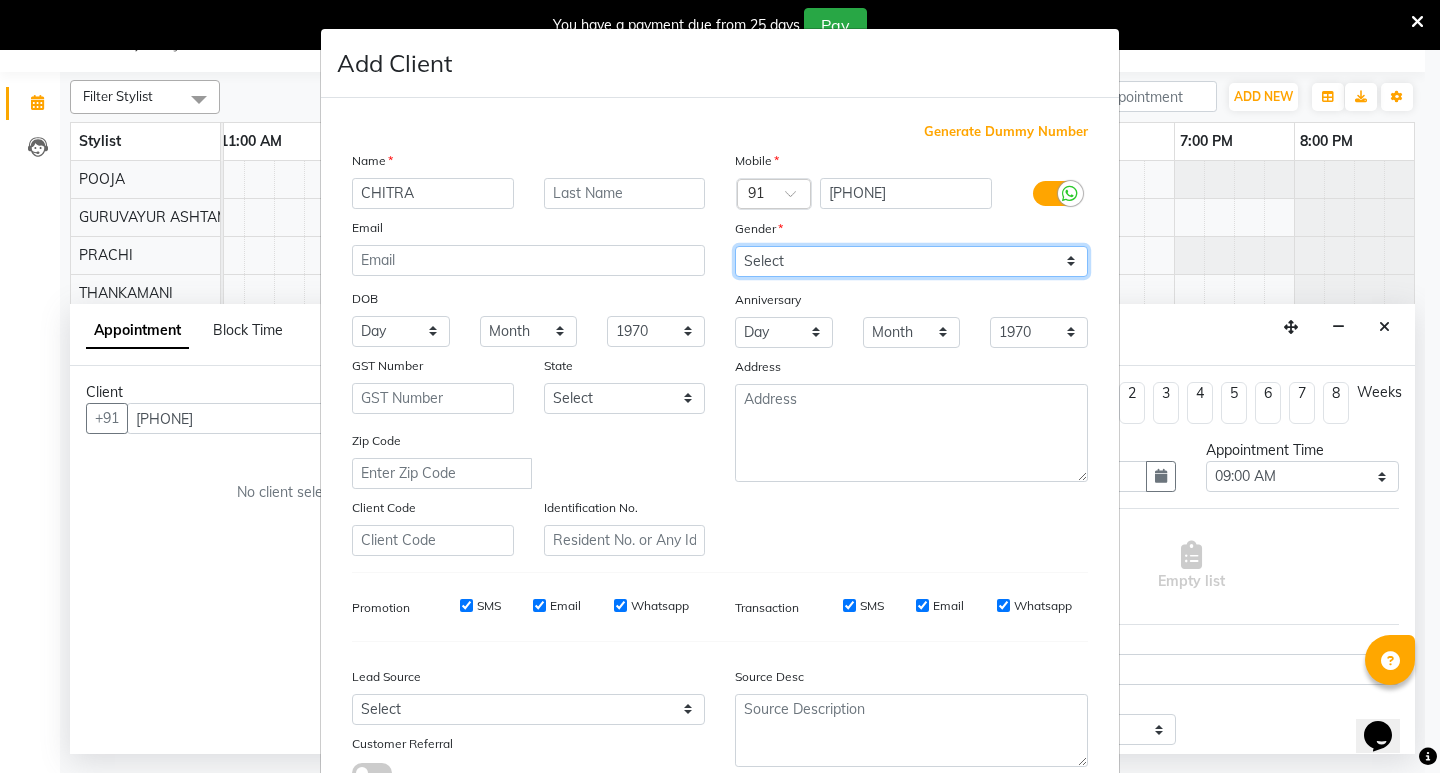 click on "Select Male Female Other Prefer Not To Say" at bounding box center [911, 261] 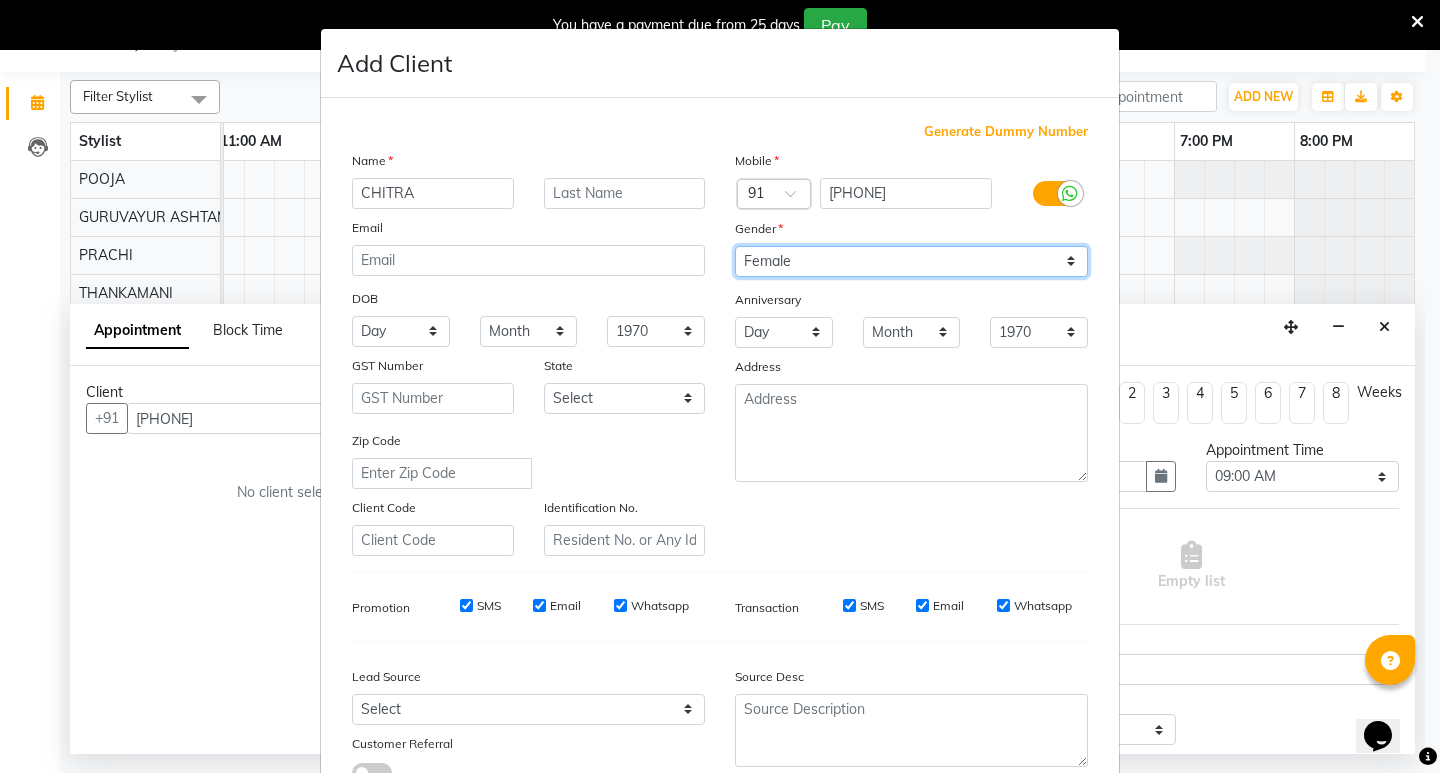 click on "Select Male Female Other Prefer Not To Say" at bounding box center [911, 261] 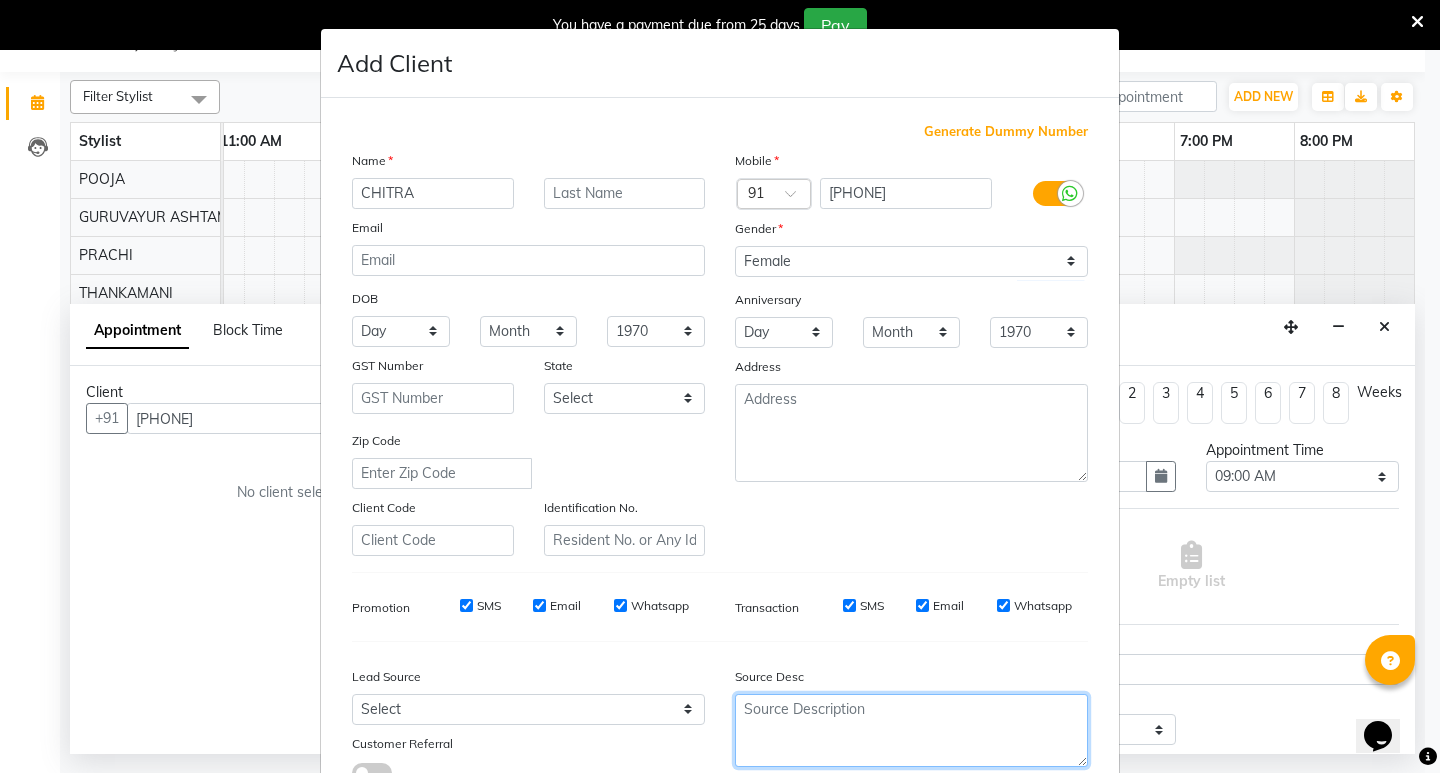 click at bounding box center [911, 730] 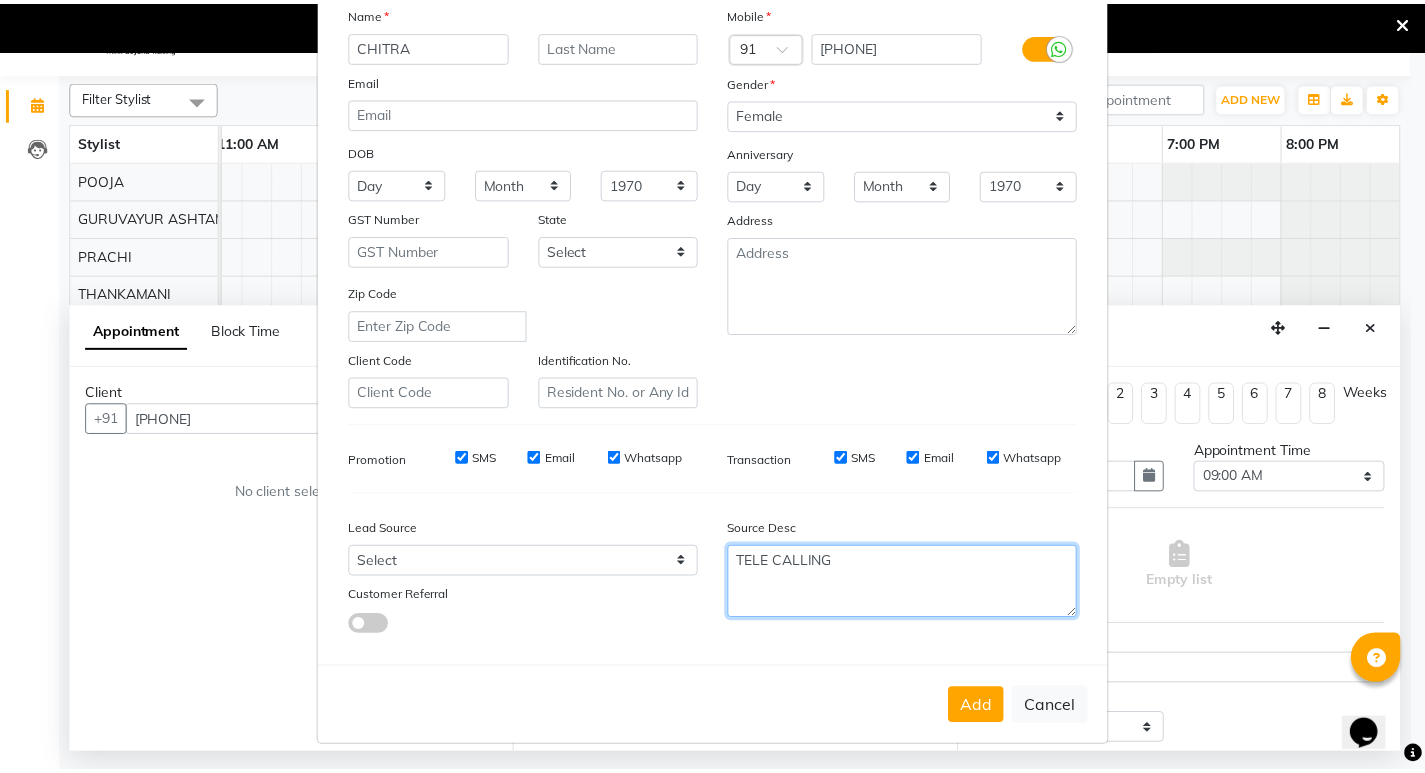scroll, scrollTop: 150, scrollLeft: 0, axis: vertical 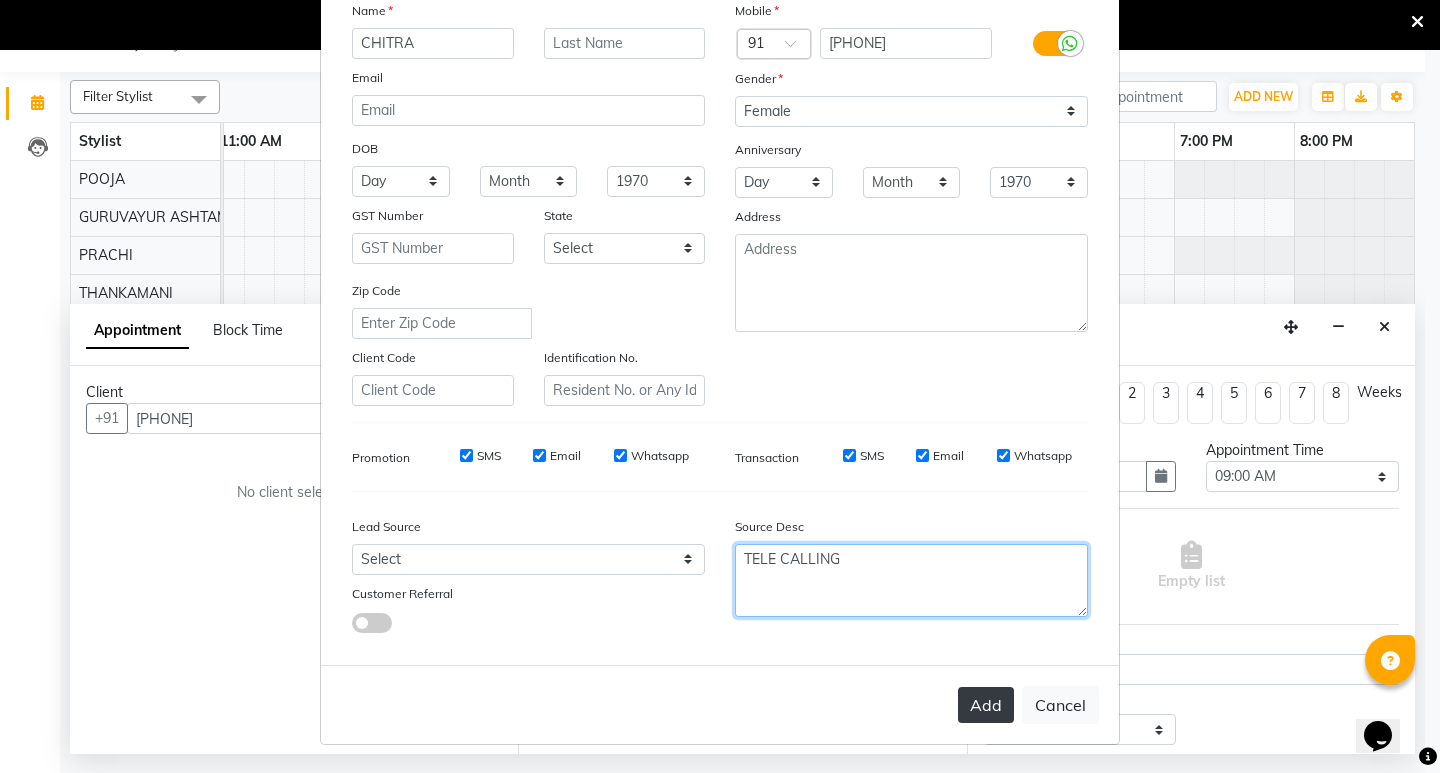type on "TELE CALLING" 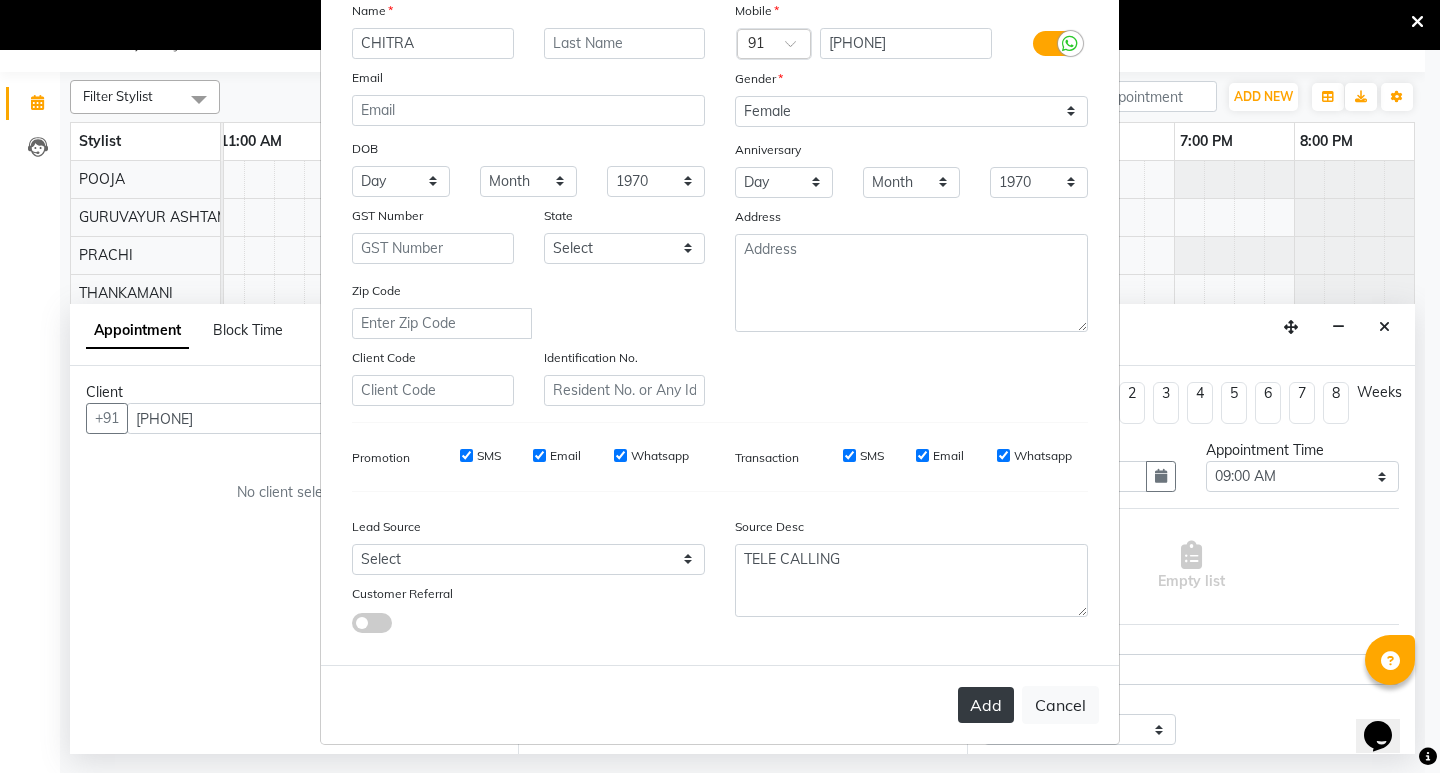 click on "Add" at bounding box center [986, 705] 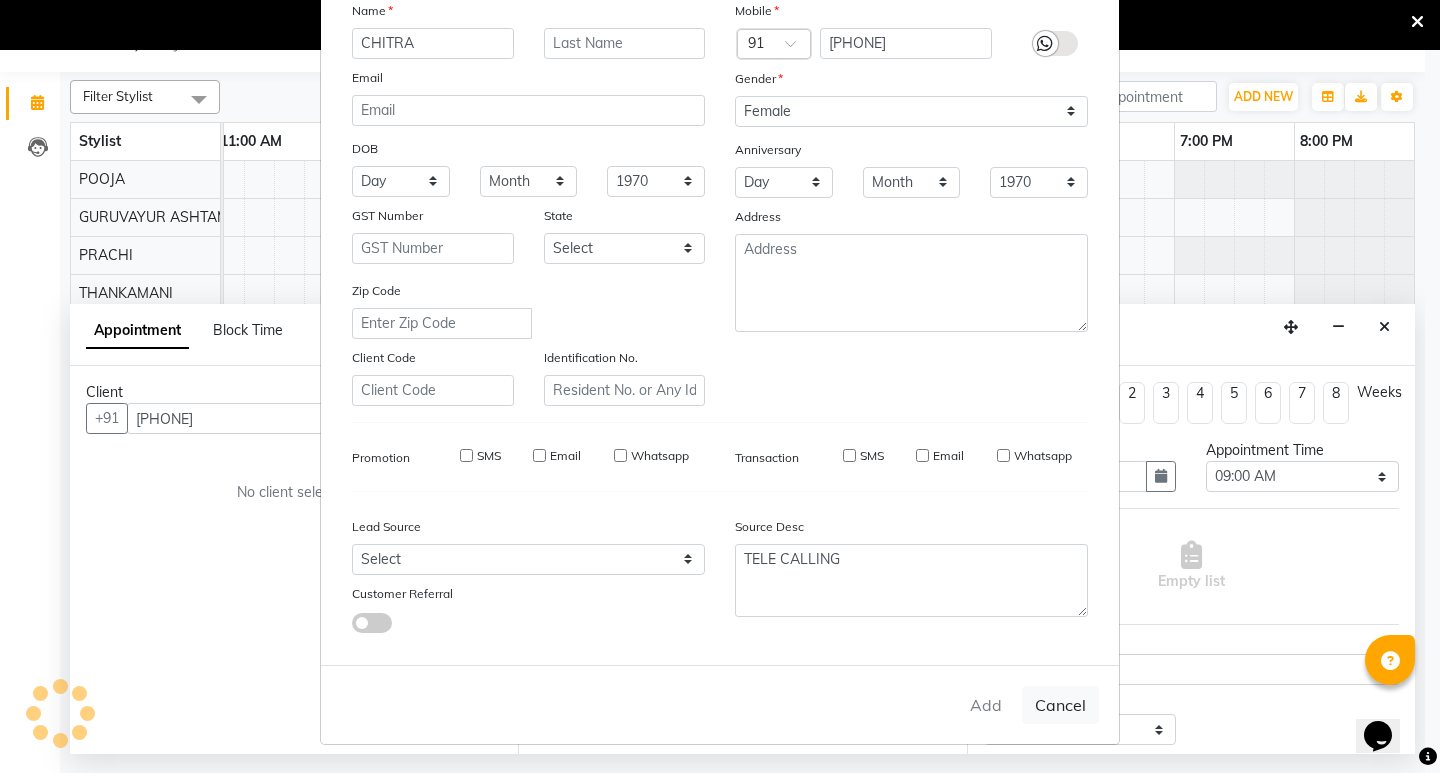 type on "[PHONE]" 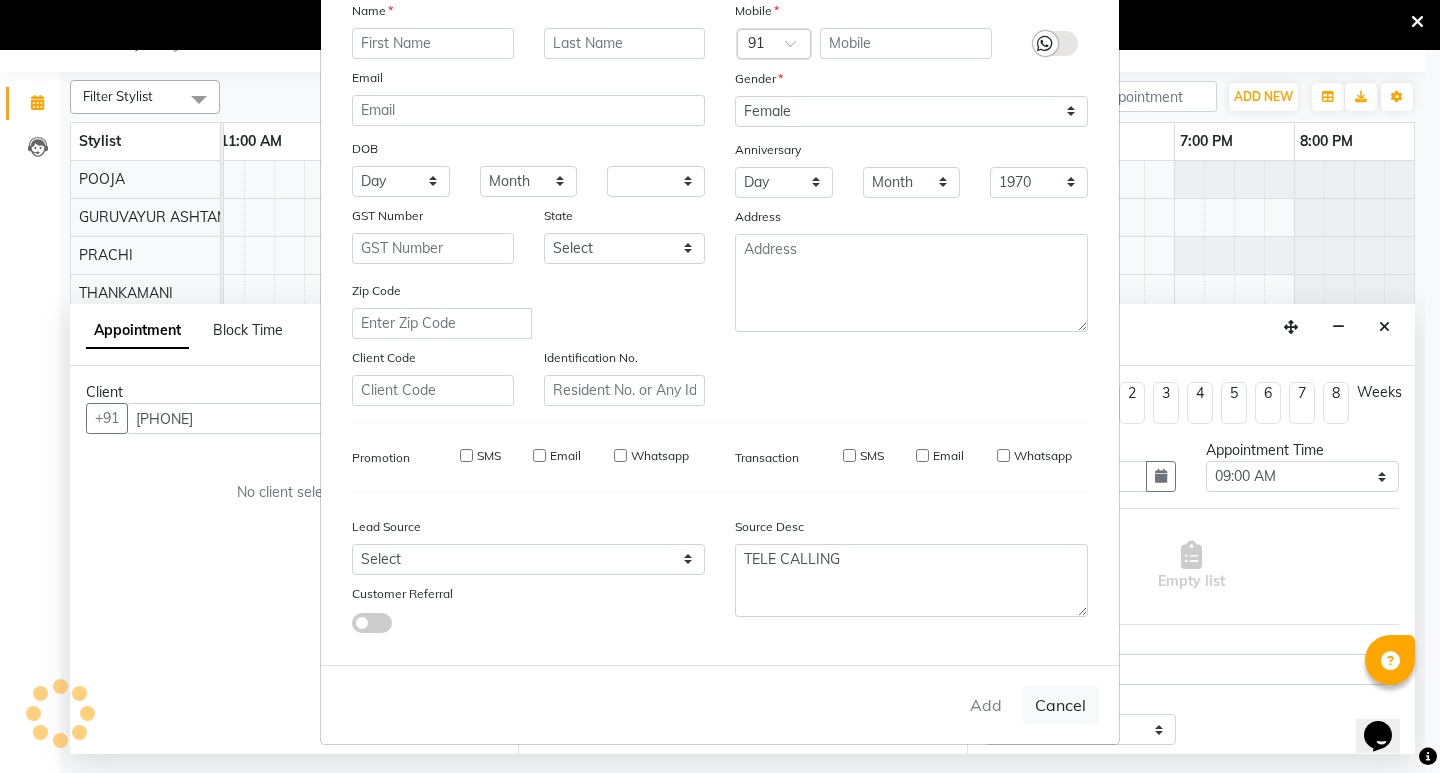 select 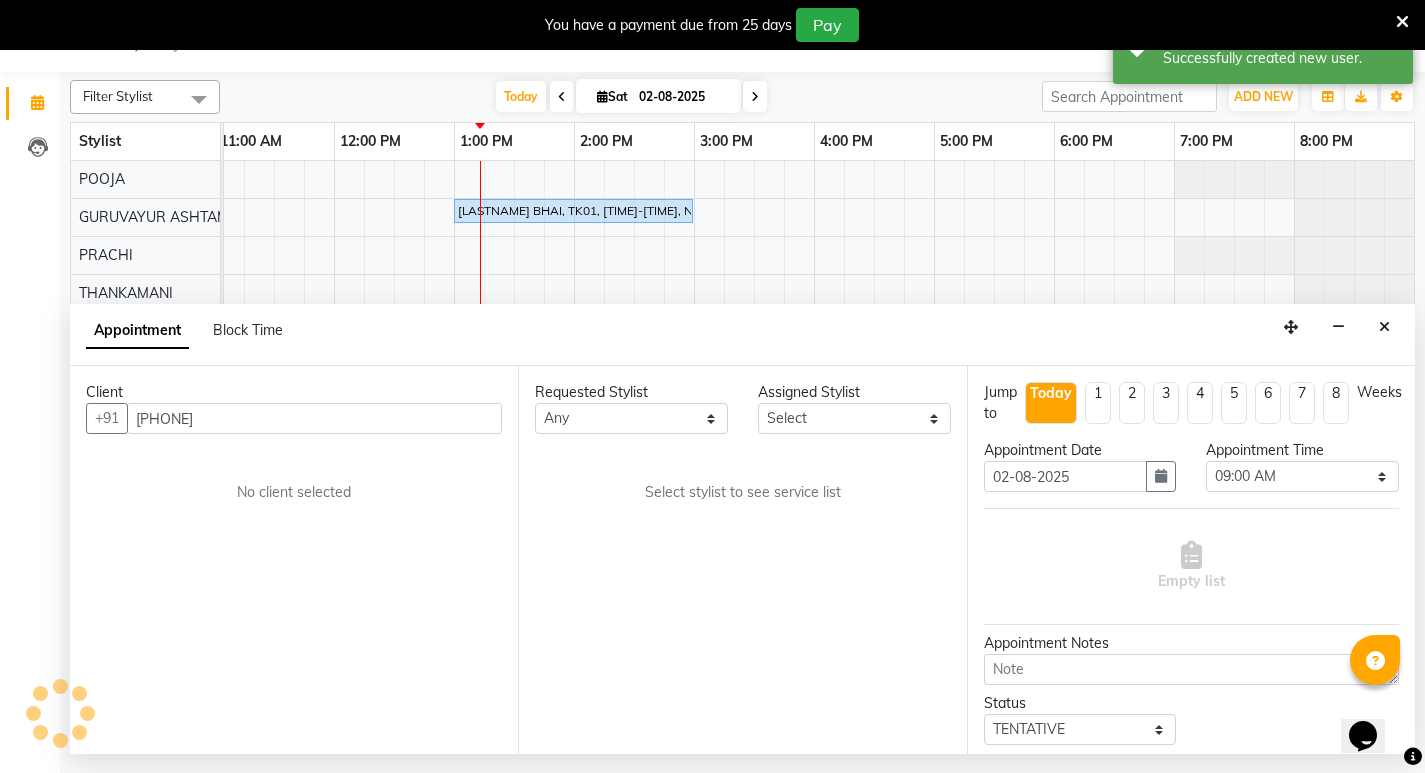 scroll, scrollTop: 0, scrollLeft: 355, axis: horizontal 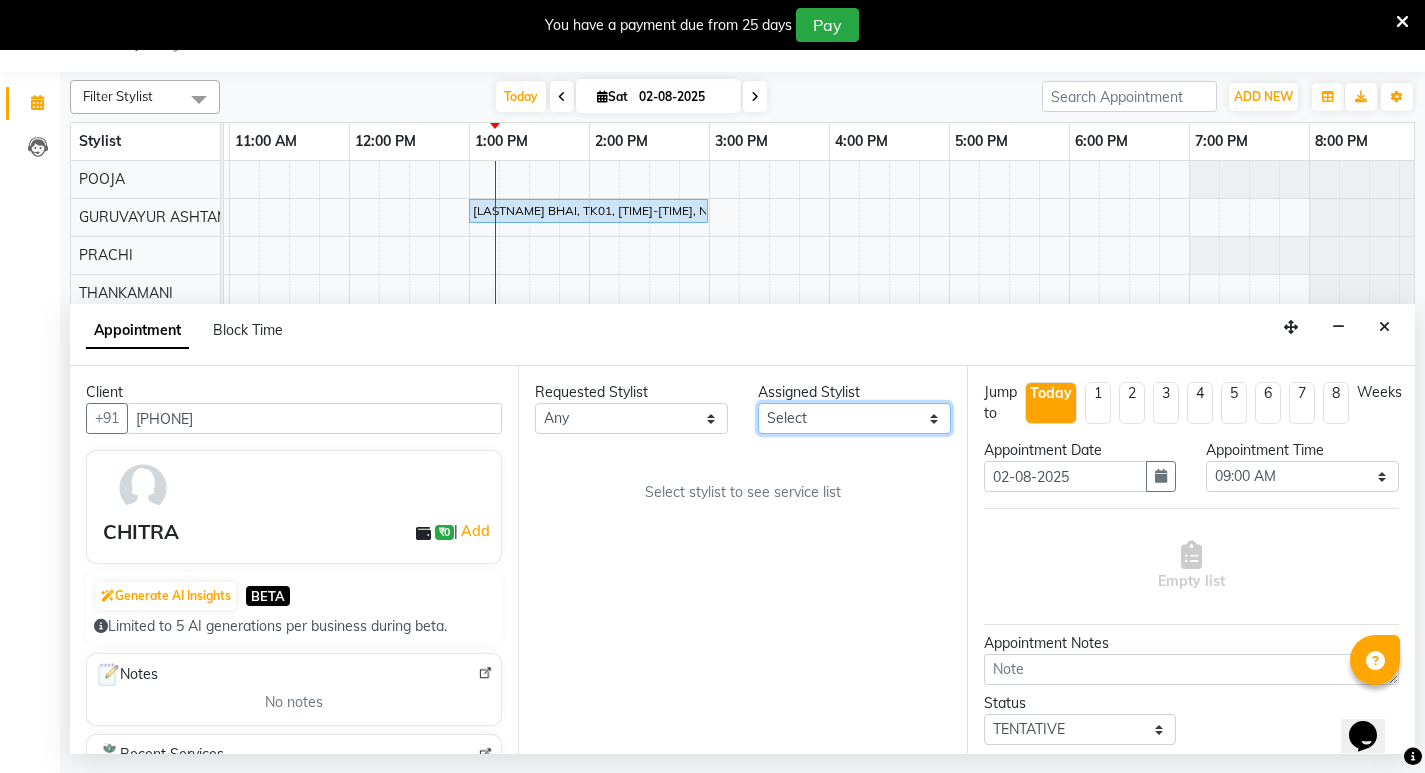 click on "Select [LASTNAME] [LASTNAME] [LASTNAME] [LASTNAME] [LASTNAME] [LASTNAME] [LASTNAME] [LASTNAME] [LASTNAME] [LASTNAME] [LASTNAME] [LASTNAME] [LASTNAME] [LASTNAME] [LASTNAME]" at bounding box center [854, 418] 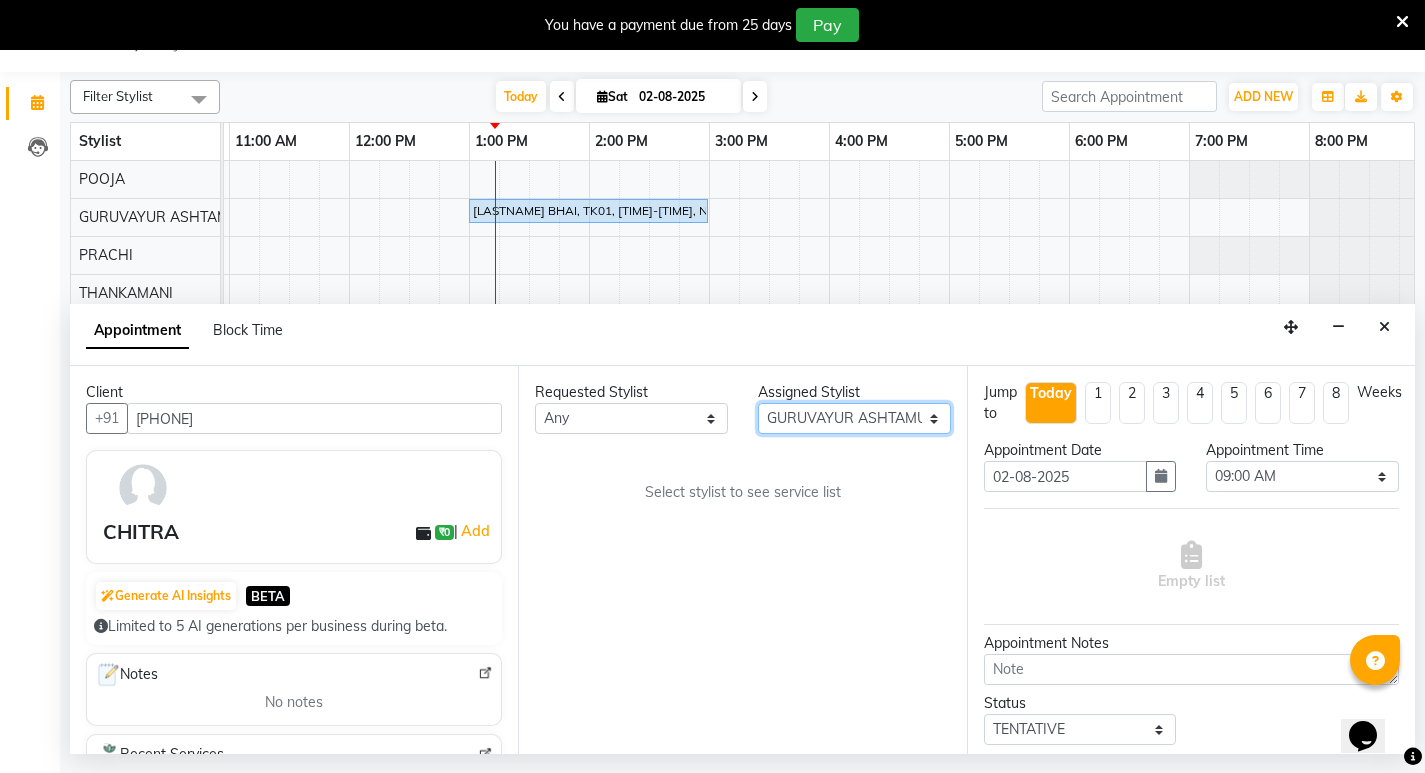 click on "Select [LASTNAME] [LASTNAME] [LASTNAME] [LASTNAME] [LASTNAME] [LASTNAME] [LASTNAME] [LASTNAME] [LASTNAME] [LASTNAME] [LASTNAME] [LASTNAME] [LASTNAME] [LASTNAME] [LASTNAME]" at bounding box center (854, 418) 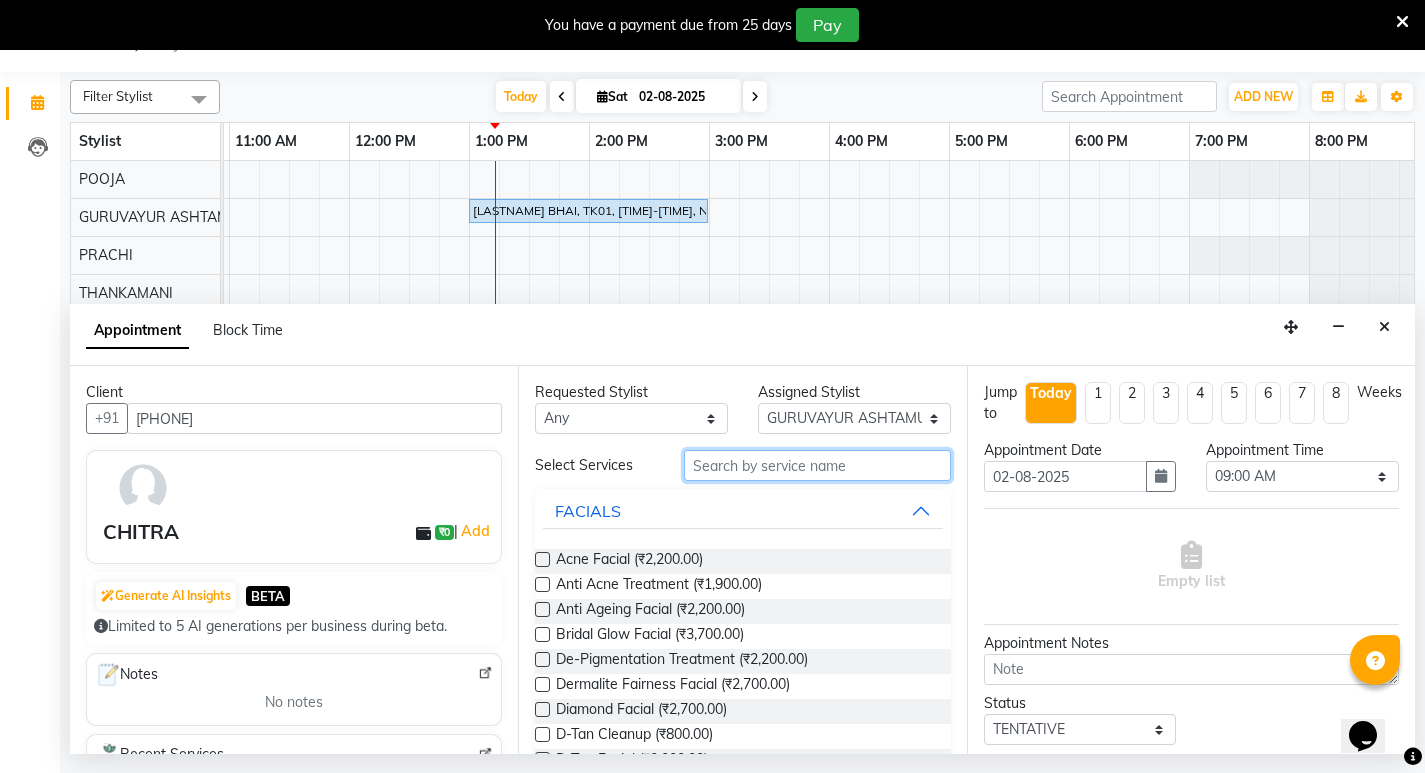 click at bounding box center [817, 465] 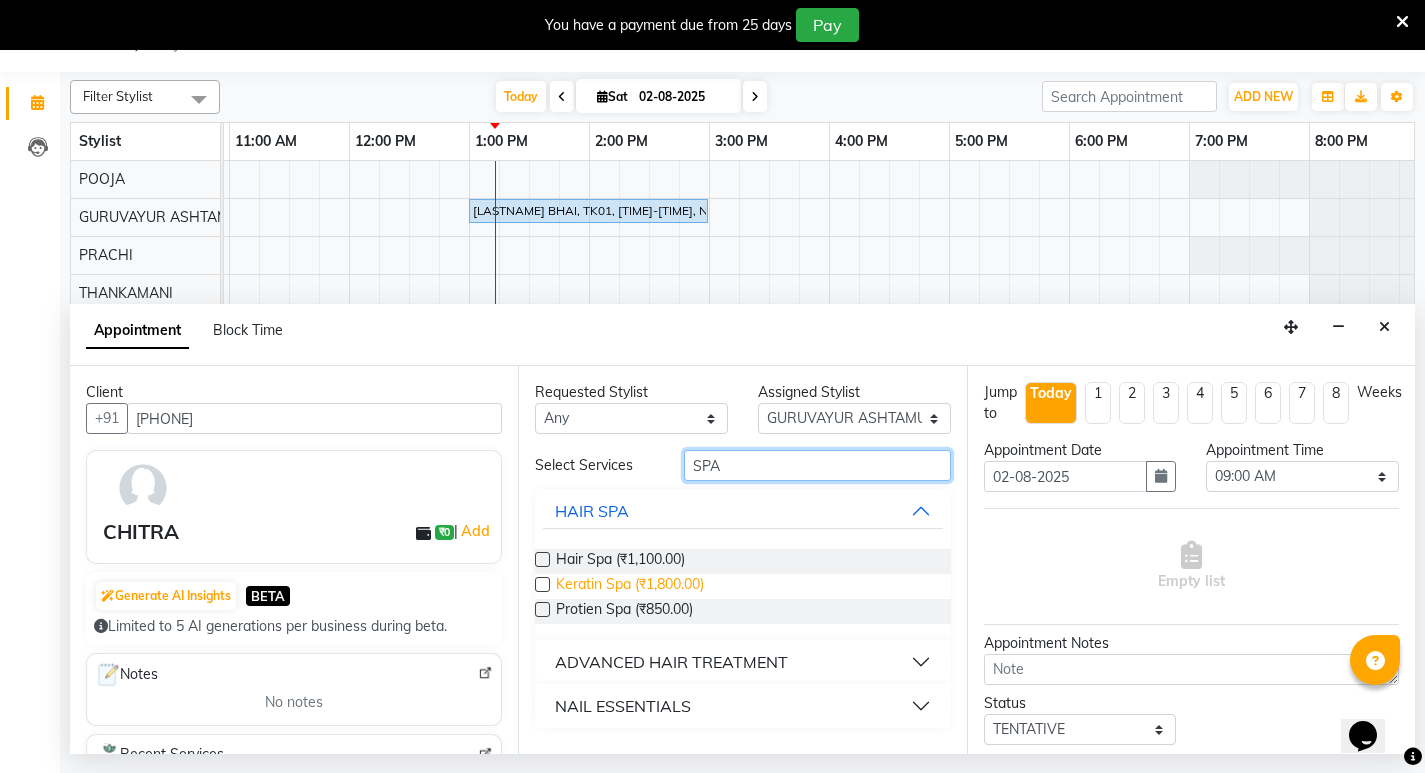 type on "SPA" 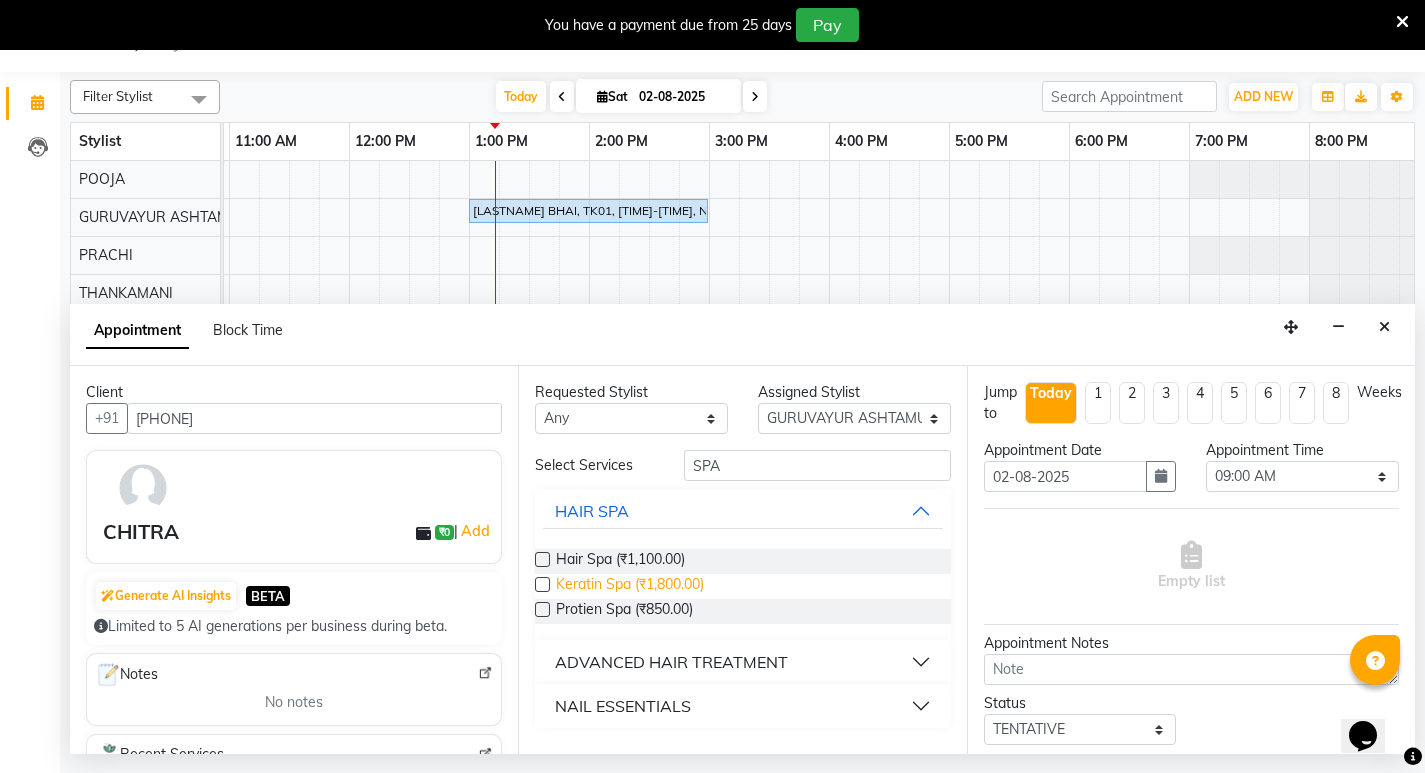 click on "Keratin Spa (₹1,800.00)" at bounding box center (630, 586) 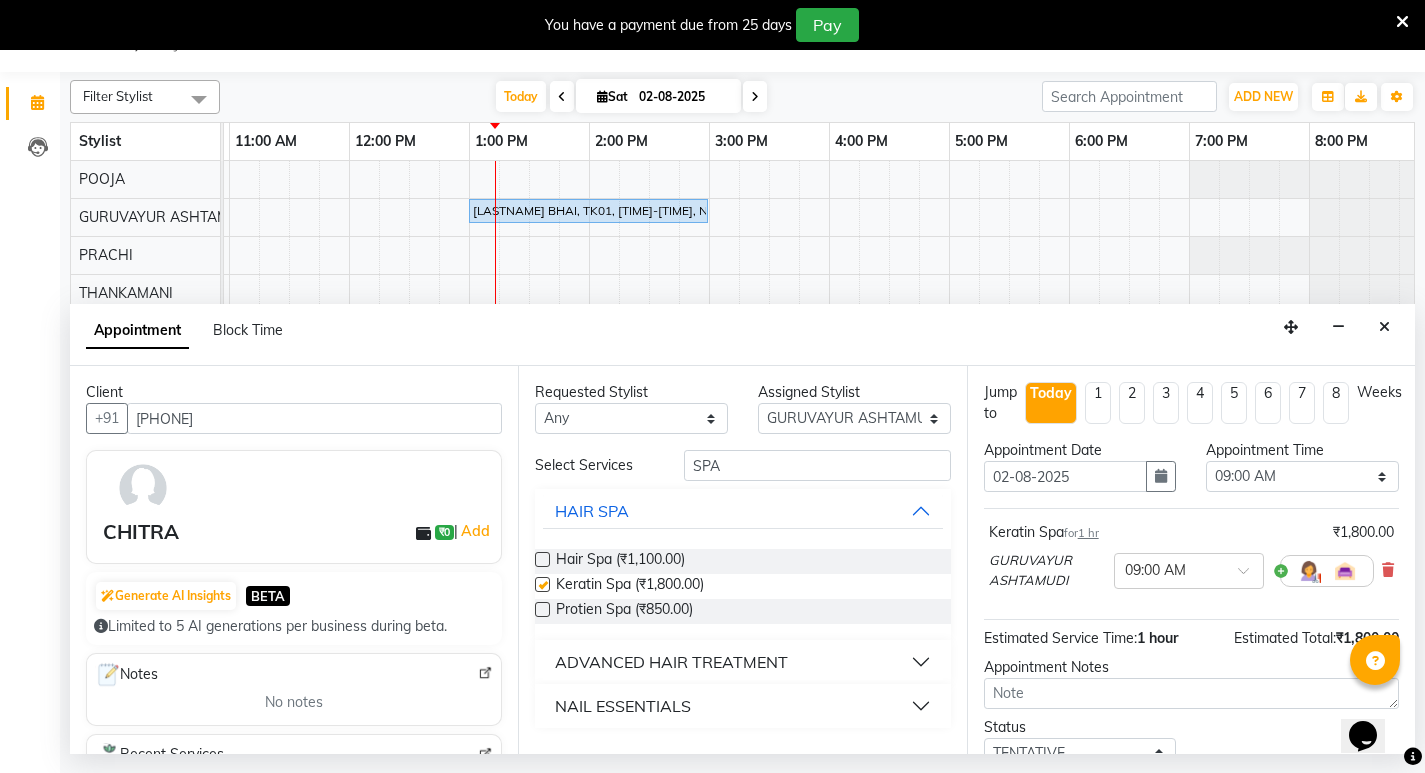 checkbox on "false" 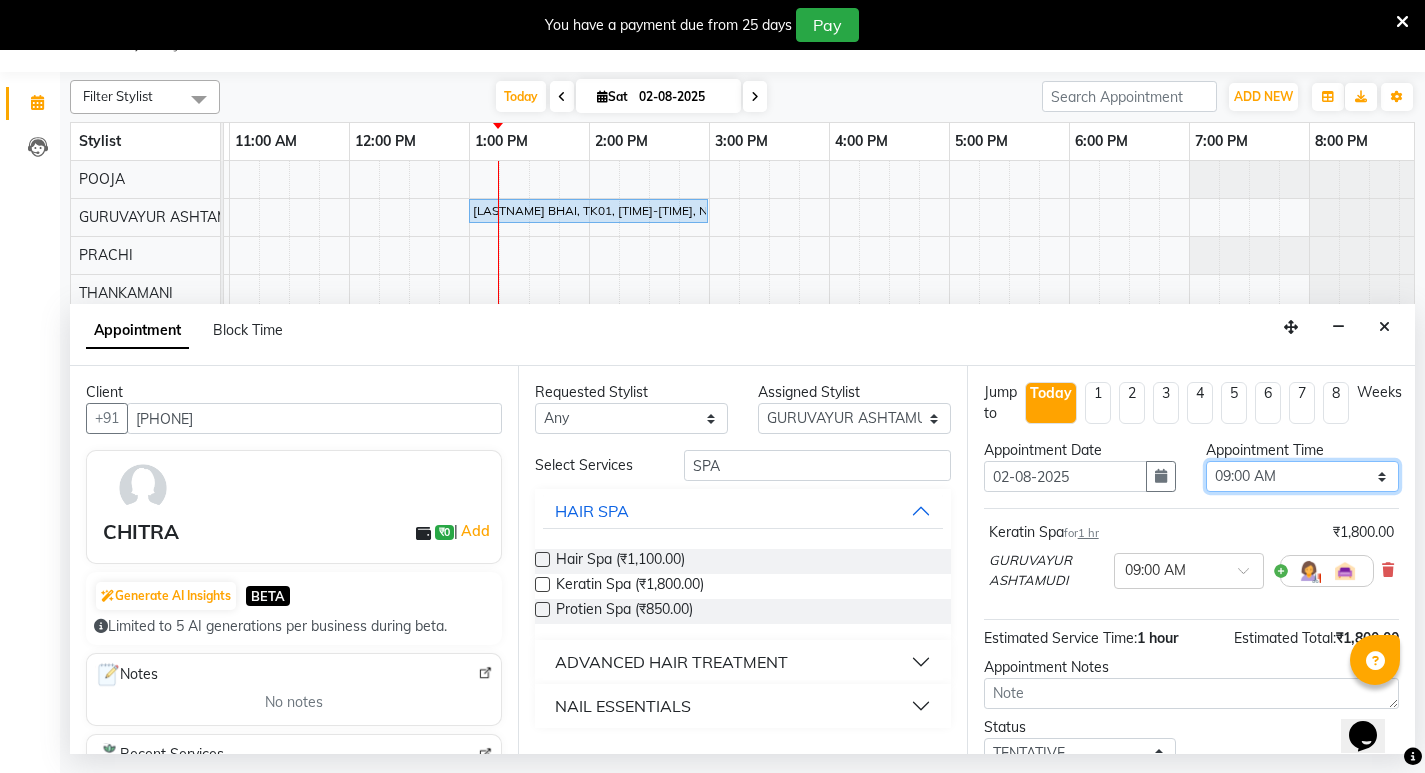 click on "Select 09:00 AM 09:15 AM 09:30 AM 09:45 AM 10:00 AM 10:15 AM 10:30 AM 10:45 AM 11:00 AM 11:15 AM 11:30 AM 11:45 AM 12:00 PM 12:15 PM 12:30 PM 12:45 PM 01:00 PM 01:15 PM 01:30 PM 01:45 PM 02:00 PM 02:15 PM 02:30 PM 02:45 PM 03:00 PM 03:15 PM 03:30 PM 03:45 PM 04:00 PM 04:15 PM 04:30 PM 04:45 PM 05:00 PM 05:15 PM 05:30 PM 05:45 PM 06:00 PM 06:15 PM 06:30 PM 06:45 PM 07:00 PM 07:15 PM 07:30 PM 07:45 PM 08:00 PM" at bounding box center [1302, 476] 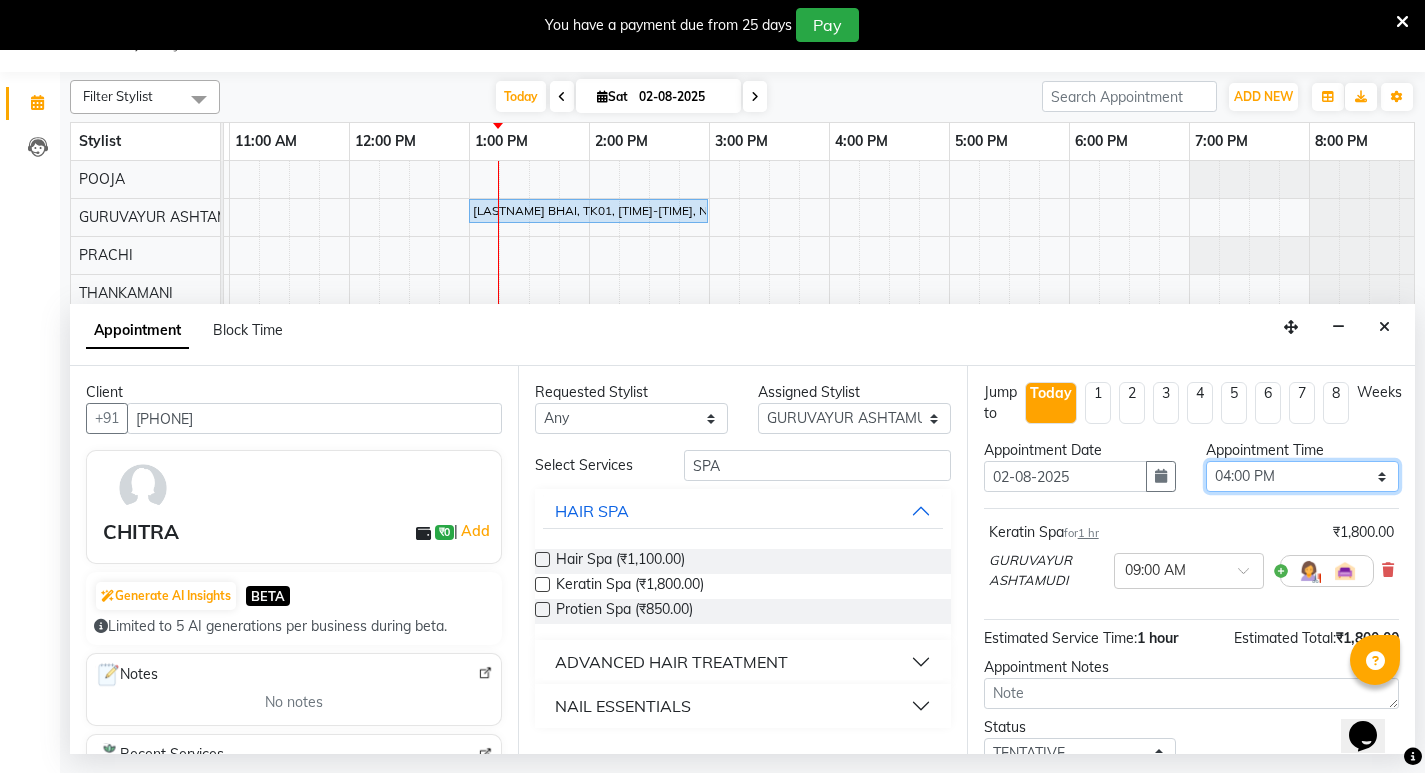 click on "Select 09:00 AM 09:15 AM 09:30 AM 09:45 AM 10:00 AM 10:15 AM 10:30 AM 10:45 AM 11:00 AM 11:15 AM 11:30 AM 11:45 AM 12:00 PM 12:15 PM 12:30 PM 12:45 PM 01:00 PM 01:15 PM 01:30 PM 01:45 PM 02:00 PM 02:15 PM 02:30 PM 02:45 PM 03:00 PM 03:15 PM 03:30 PM 03:45 PM 04:00 PM 04:15 PM 04:30 PM 04:45 PM 05:00 PM 05:15 PM 05:30 PM 05:45 PM 06:00 PM 06:15 PM 06:30 PM 06:45 PM 07:00 PM 07:15 PM 07:30 PM 07:45 PM 08:00 PM" at bounding box center [1302, 476] 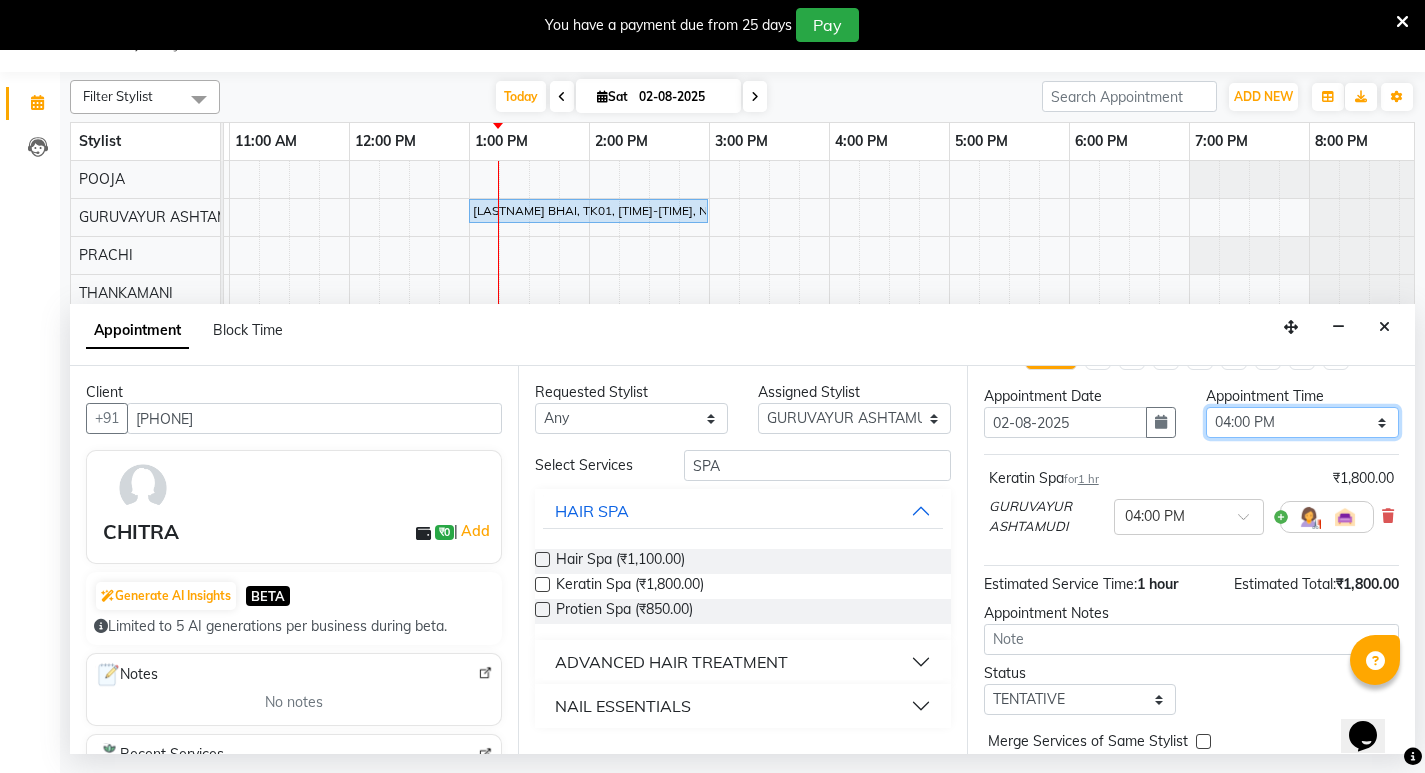 scroll, scrollTop: 108, scrollLeft: 0, axis: vertical 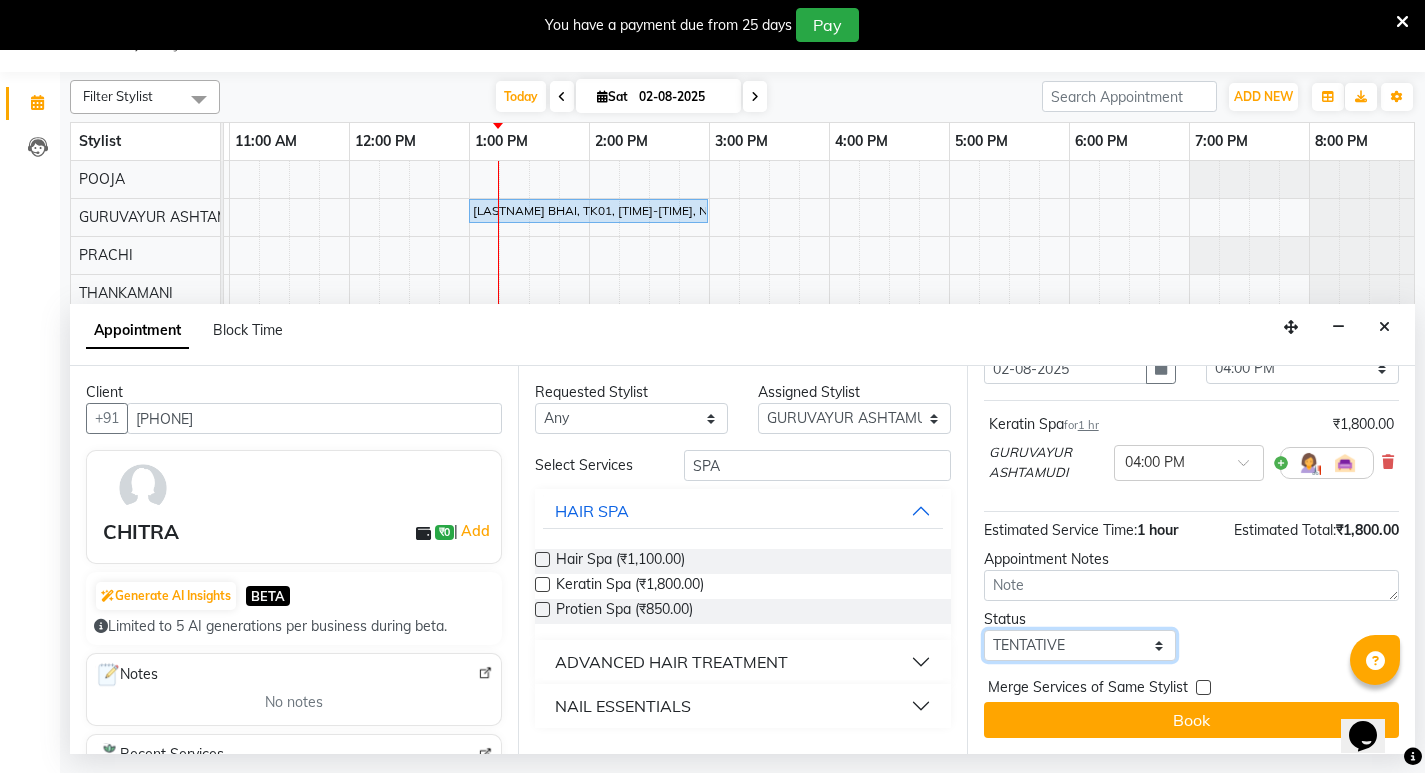click on "Select TENTATIVE CONFIRM CHECK-IN UPCOMING" at bounding box center [1080, 645] 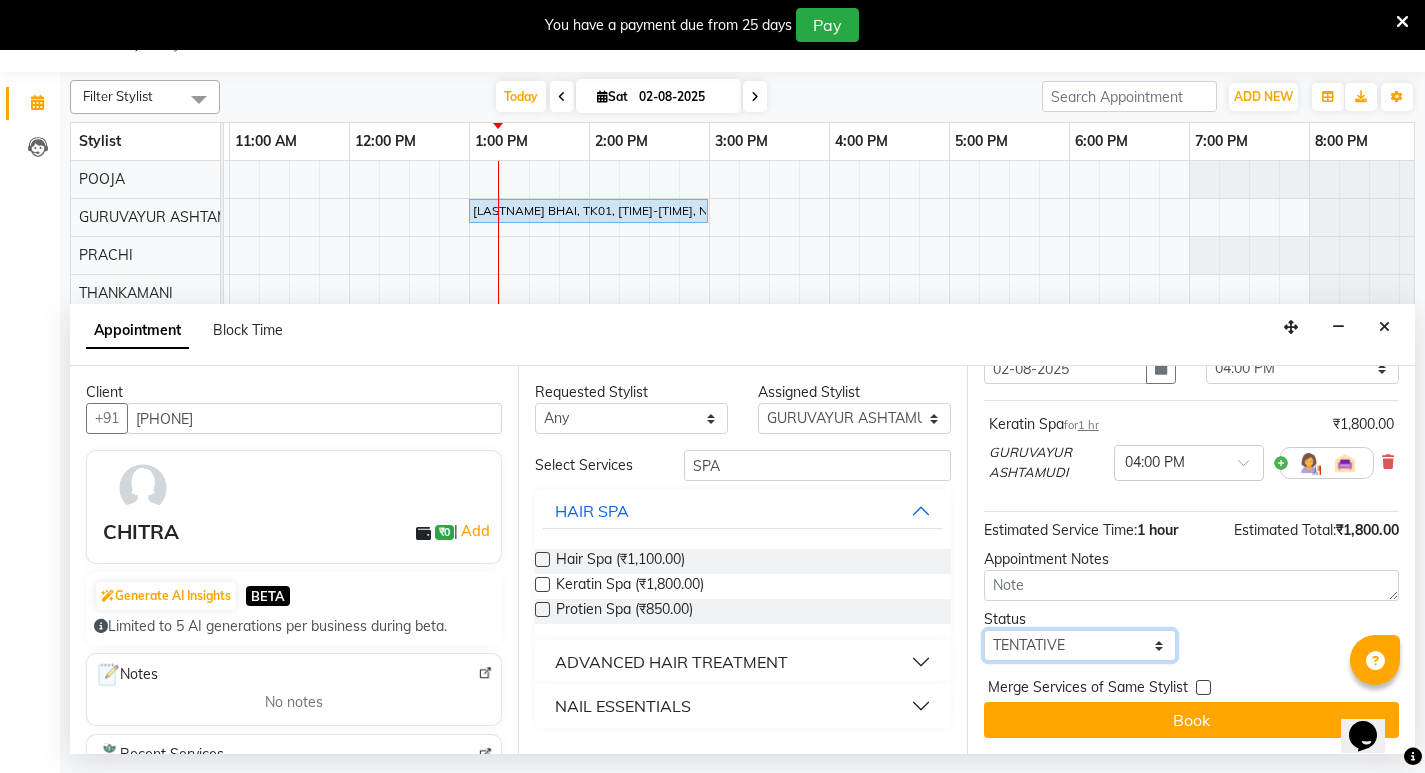 select on "confirm booking" 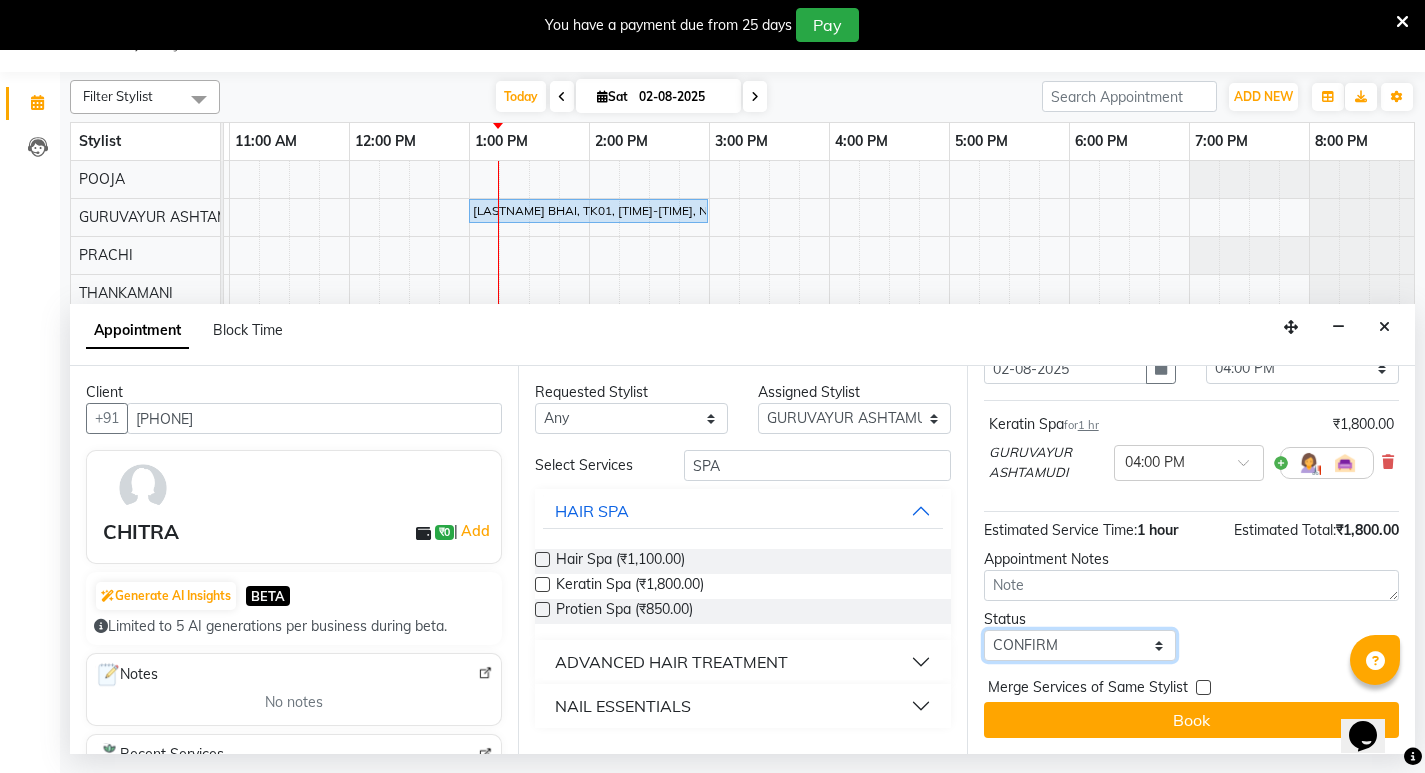 click on "Select TENTATIVE CONFIRM CHECK-IN UPCOMING" at bounding box center (1080, 645) 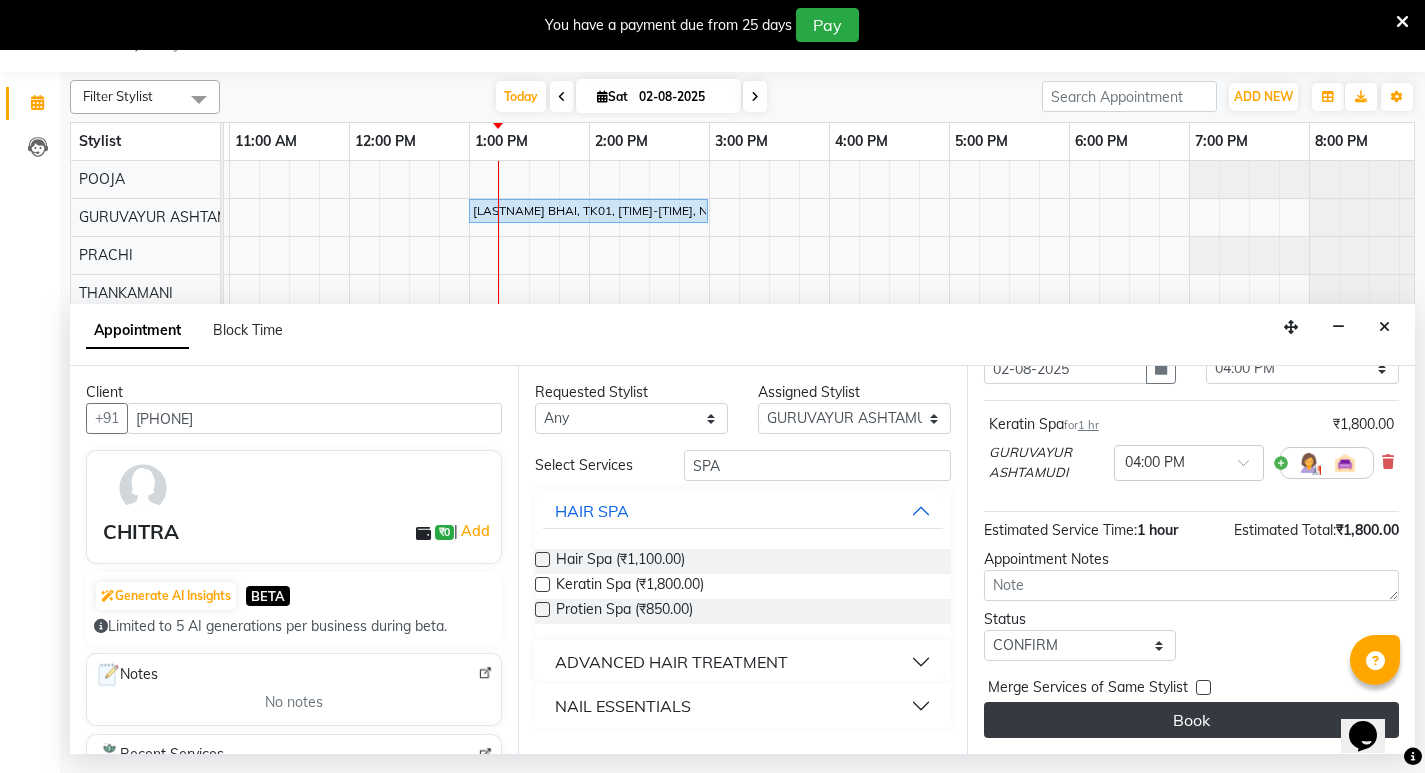 click on "Book" at bounding box center (1191, 720) 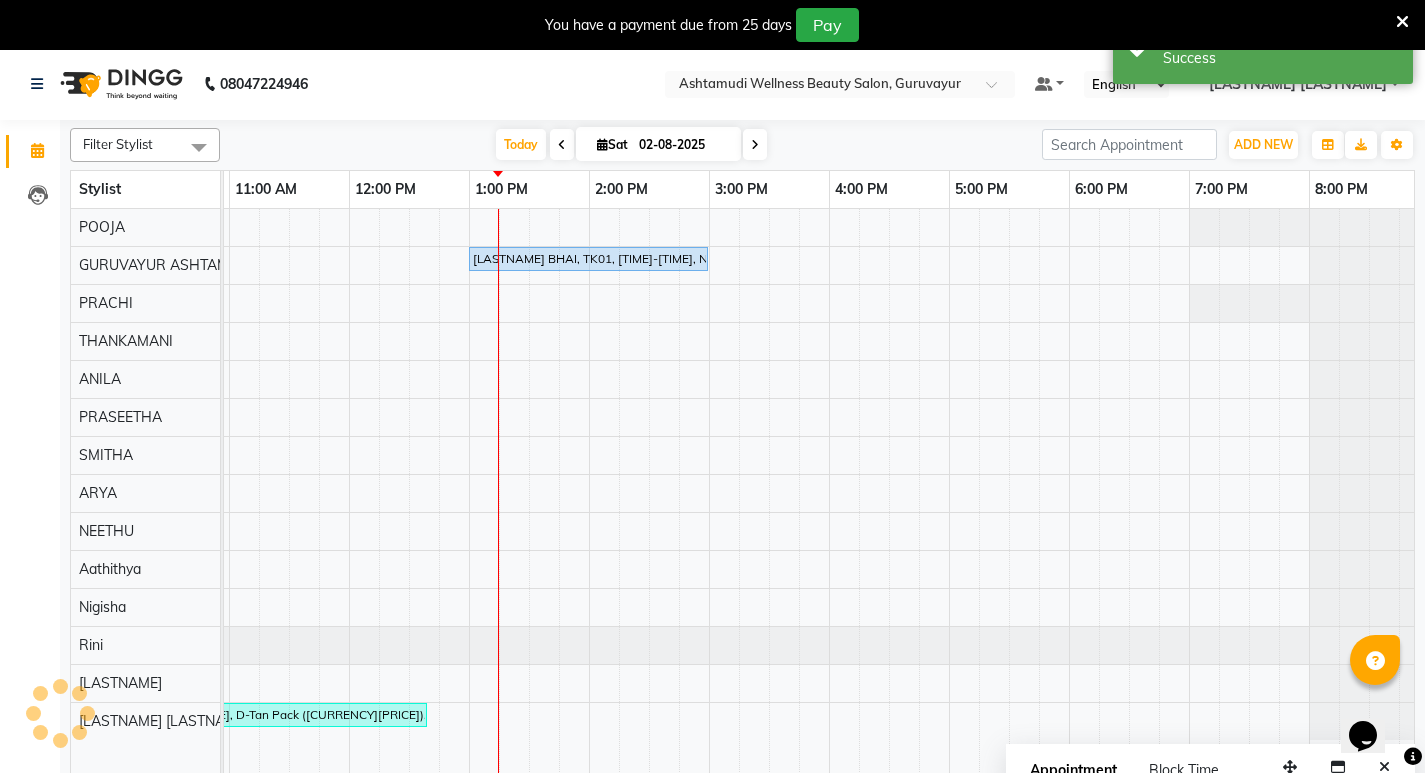 scroll, scrollTop: 0, scrollLeft: 0, axis: both 